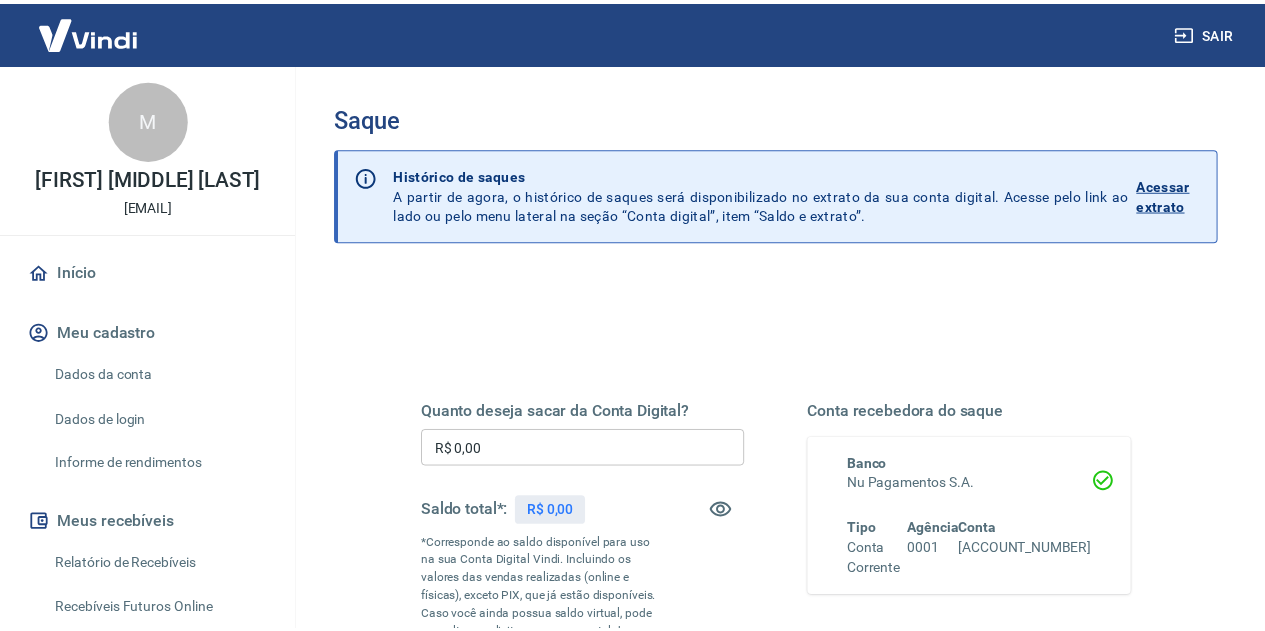 scroll, scrollTop: 292, scrollLeft: 0, axis: vertical 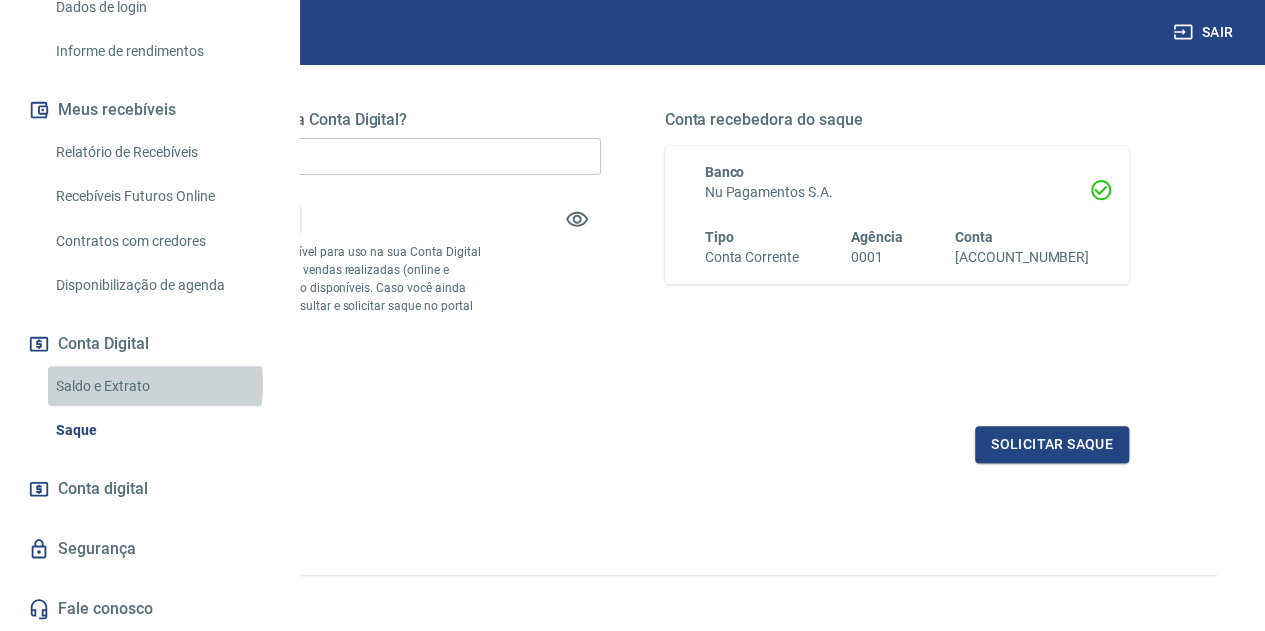 click on "Saldo e Extrato" at bounding box center [161, 386] 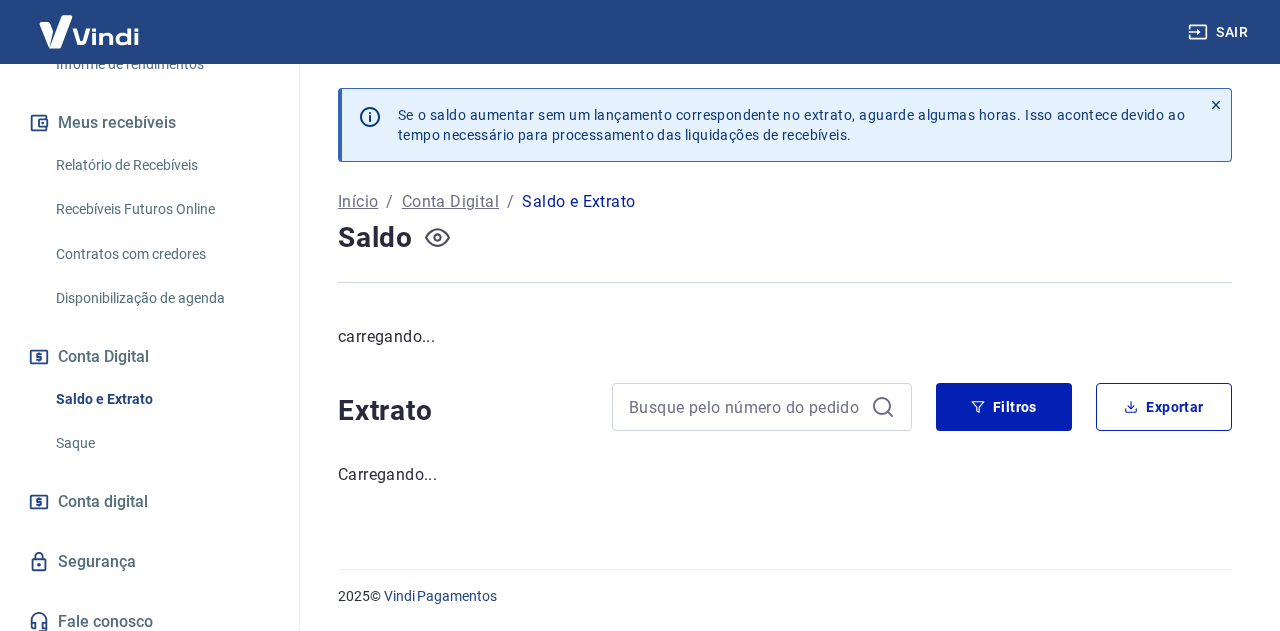 click 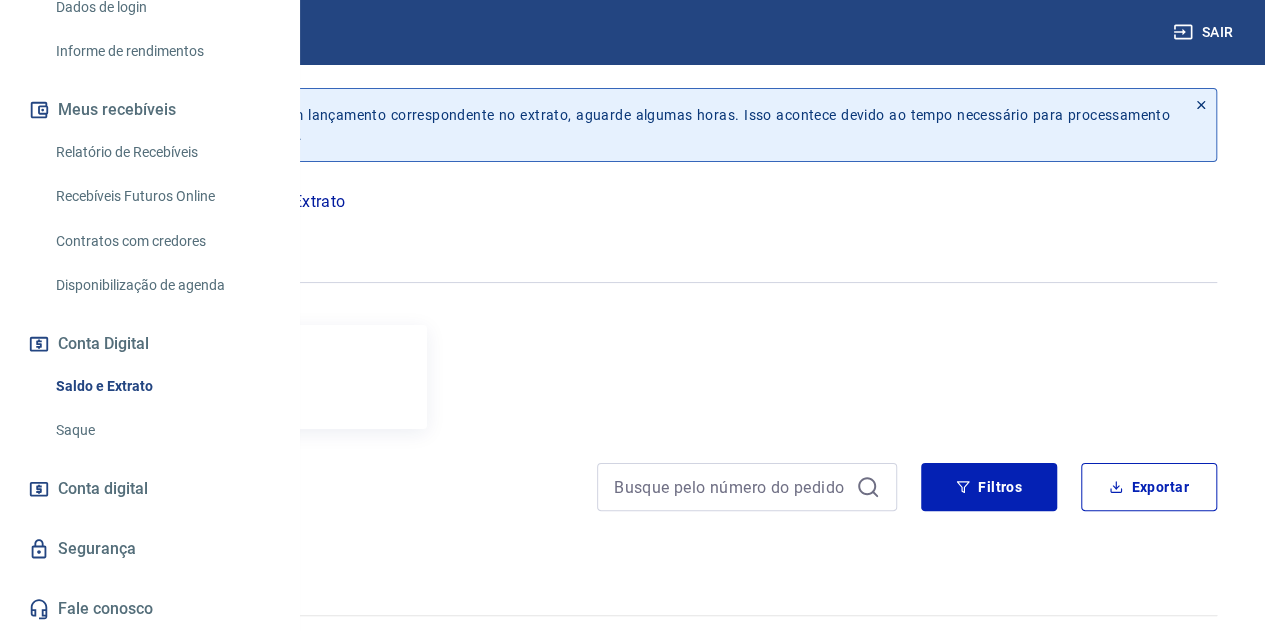 click on "R$ ******" at bounding box center (166, 389) 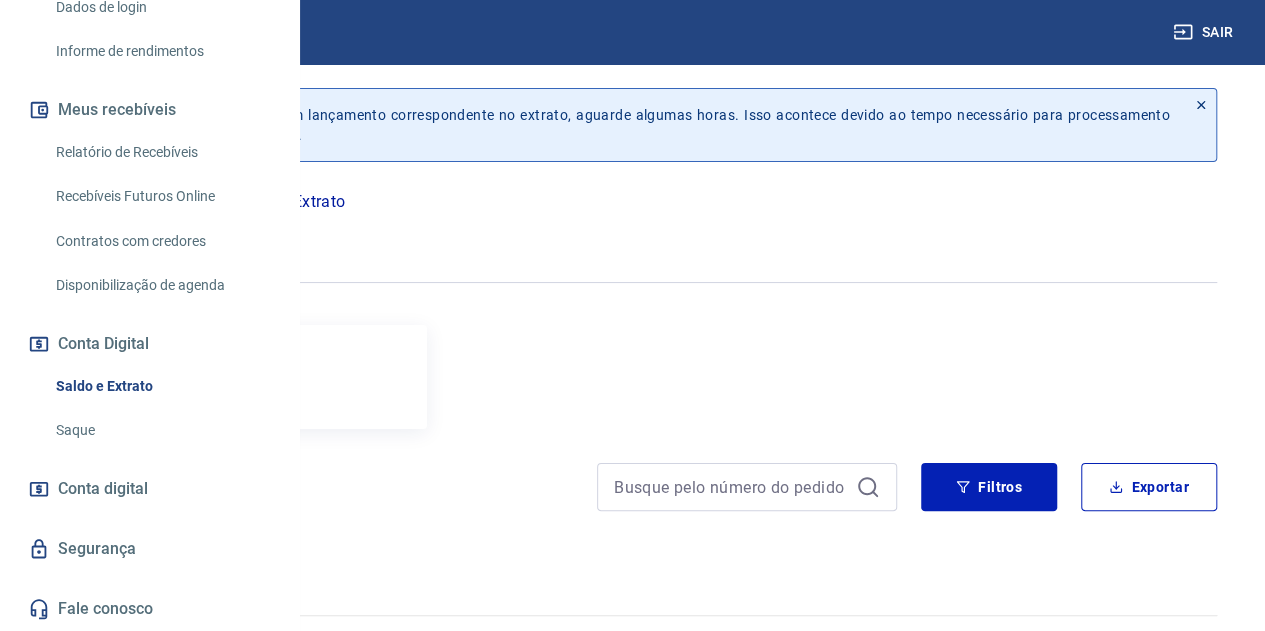 scroll, scrollTop: 432, scrollLeft: 0, axis: vertical 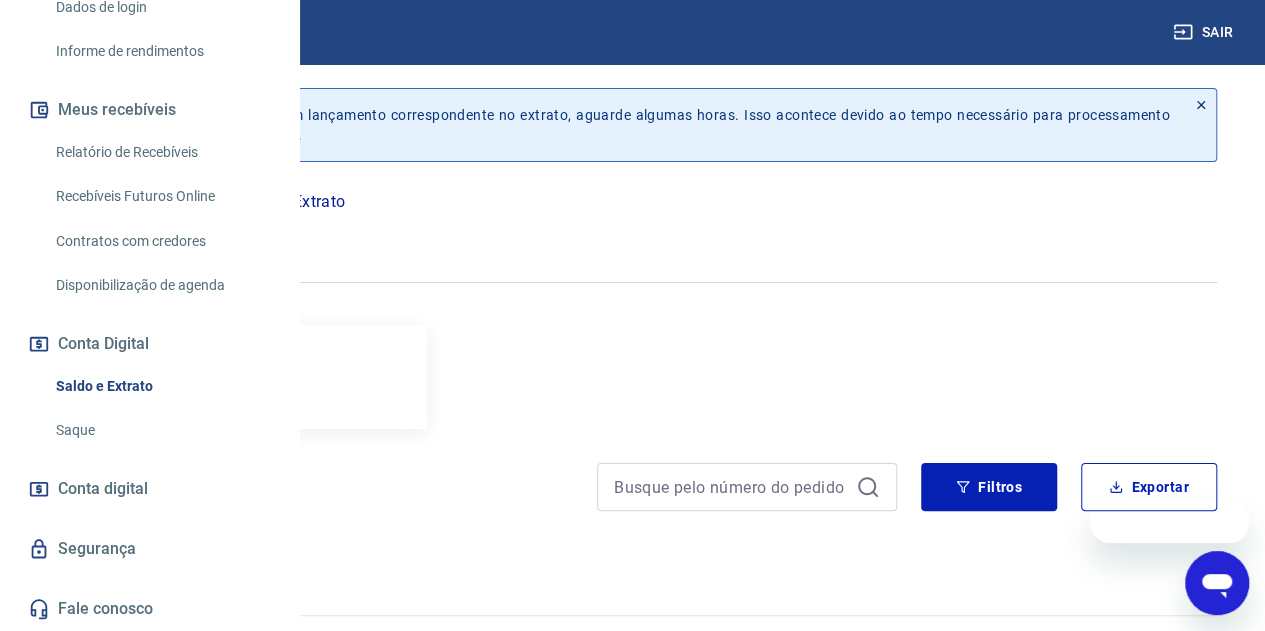 click on "Saque" at bounding box center [161, 430] 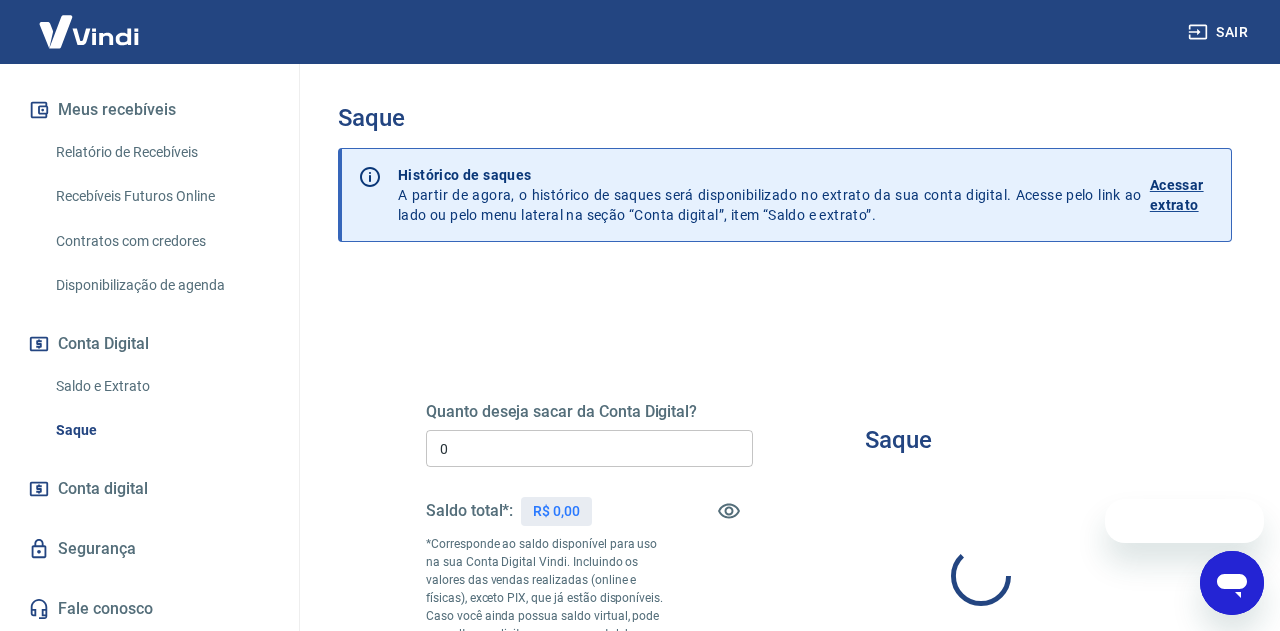 type on "R$ 0,00" 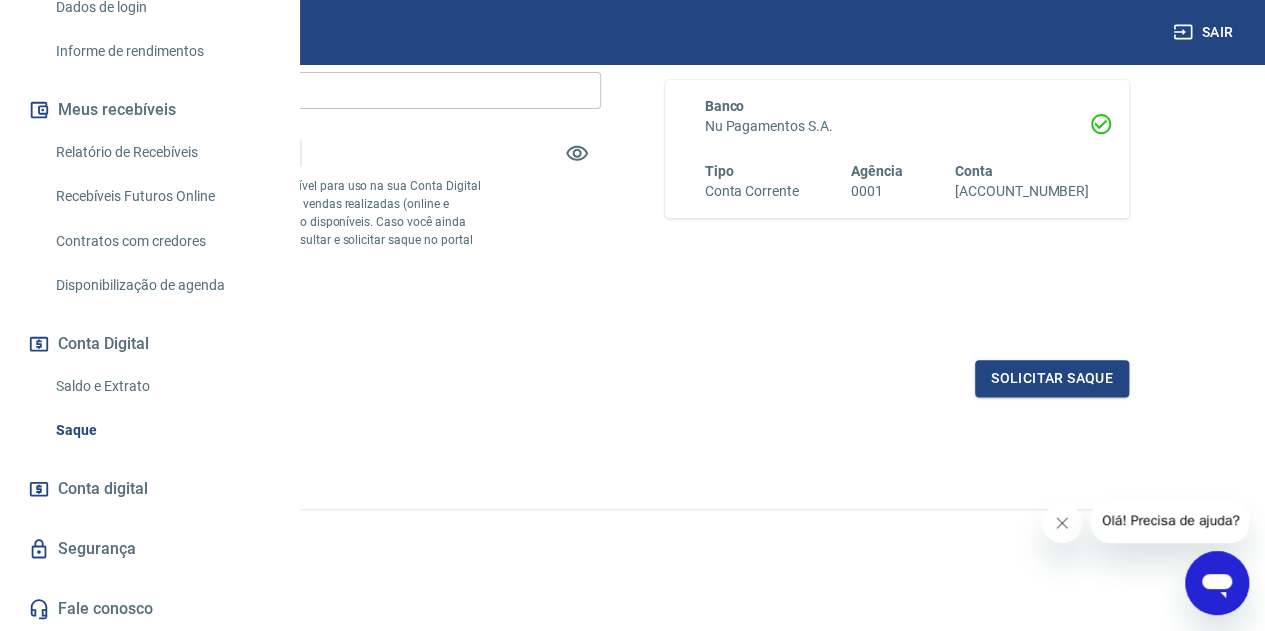 scroll, scrollTop: 392, scrollLeft: 0, axis: vertical 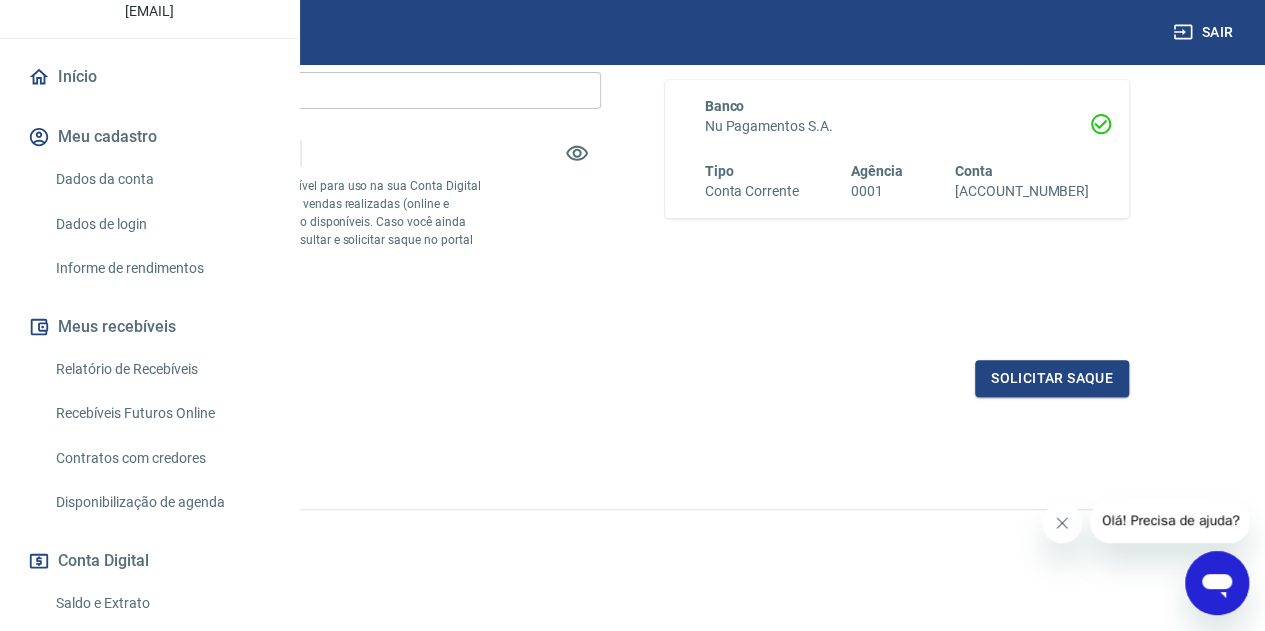 click on "Relatório de Recebíveis" at bounding box center (161, 369) 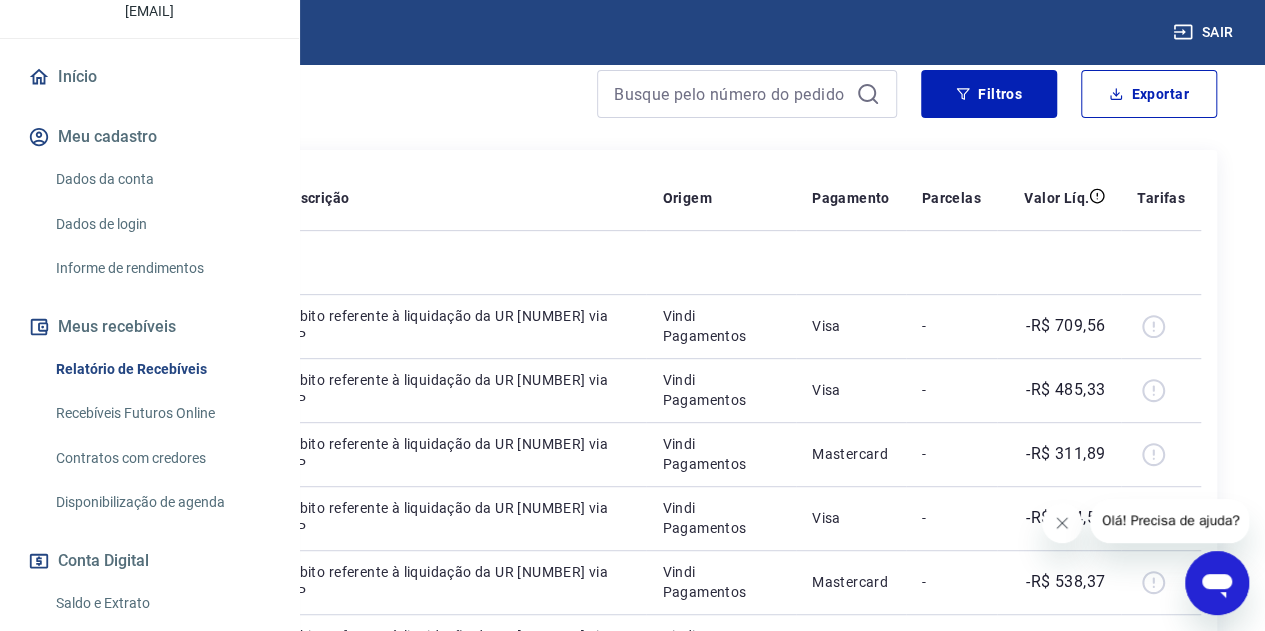 scroll, scrollTop: 300, scrollLeft: 0, axis: vertical 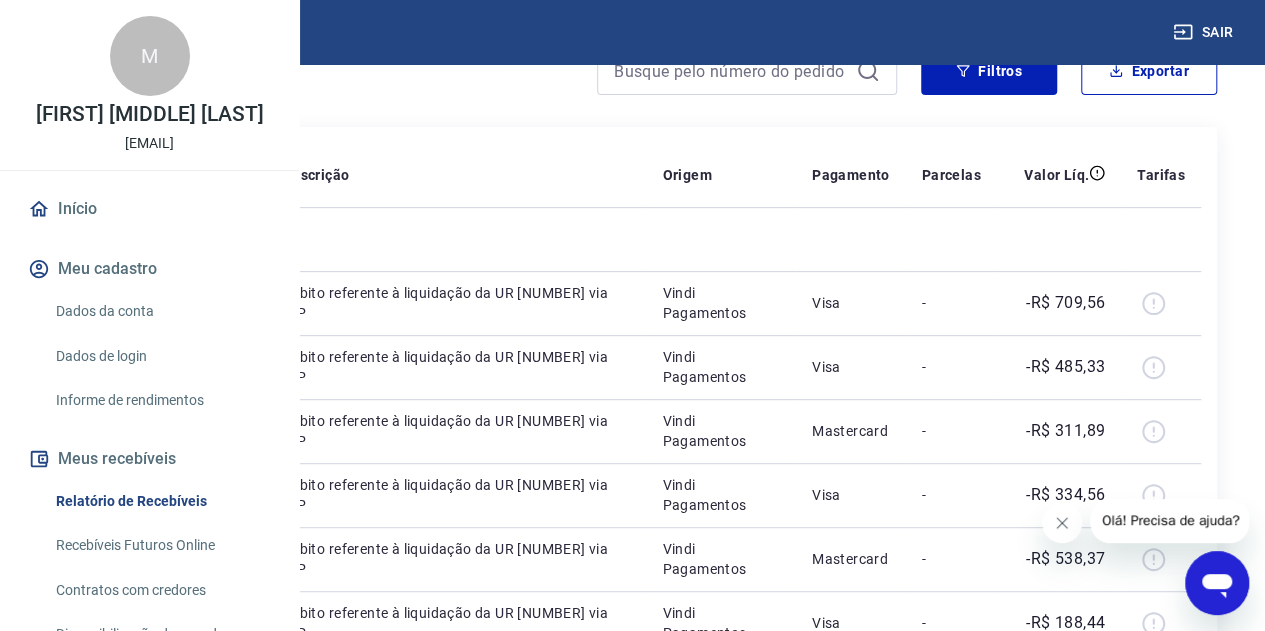 click on "Dados da conta" at bounding box center (161, 311) 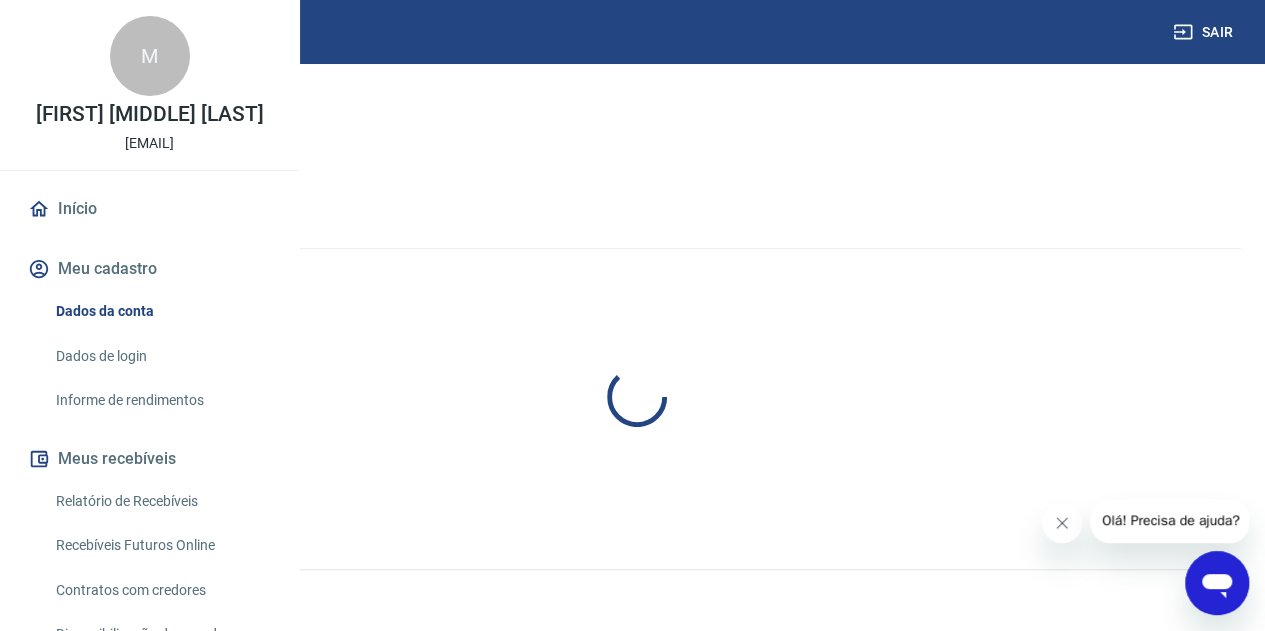 scroll, scrollTop: 0, scrollLeft: 0, axis: both 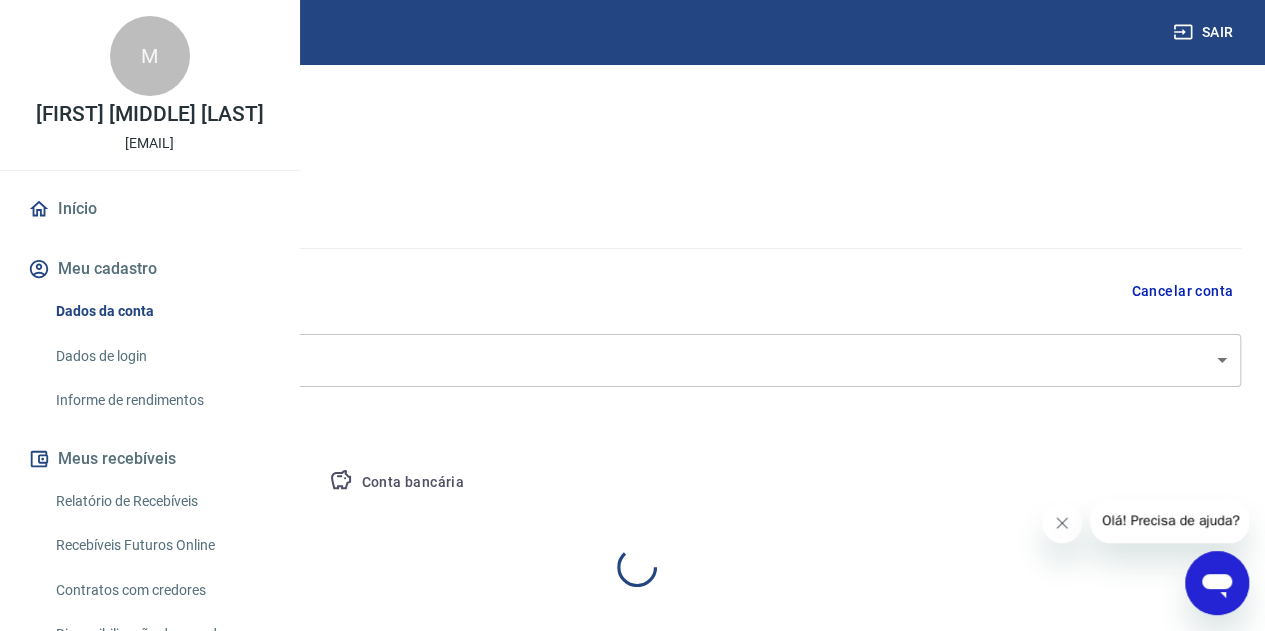 select on "SP" 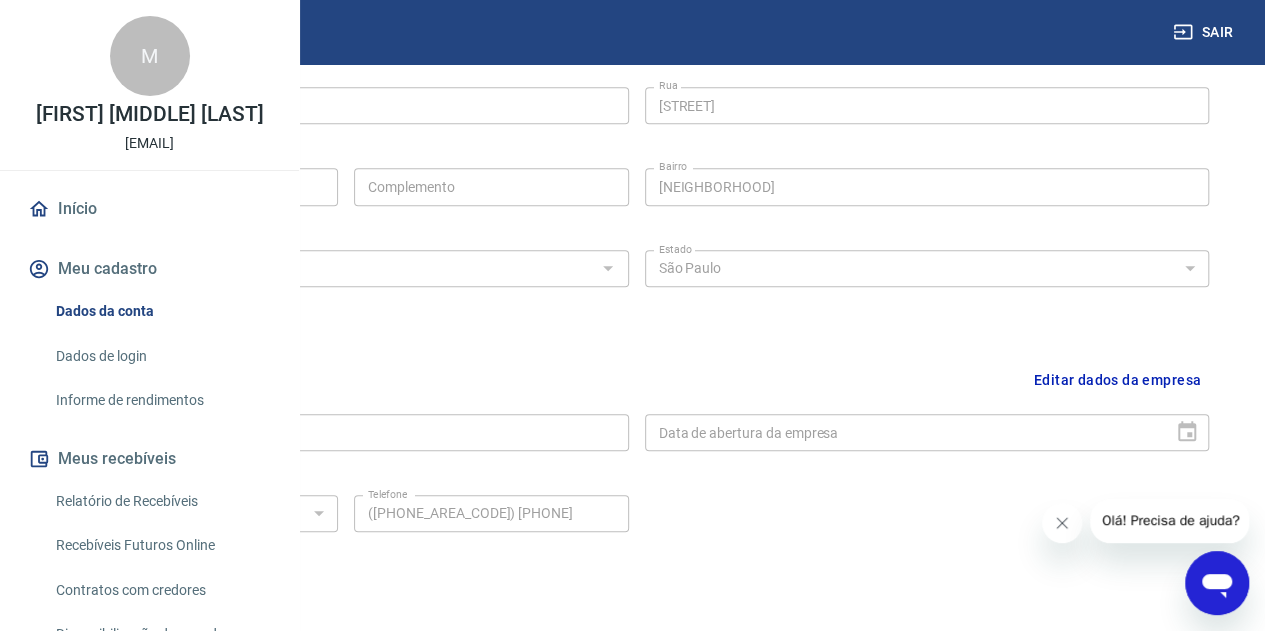 scroll, scrollTop: 800, scrollLeft: 0, axis: vertical 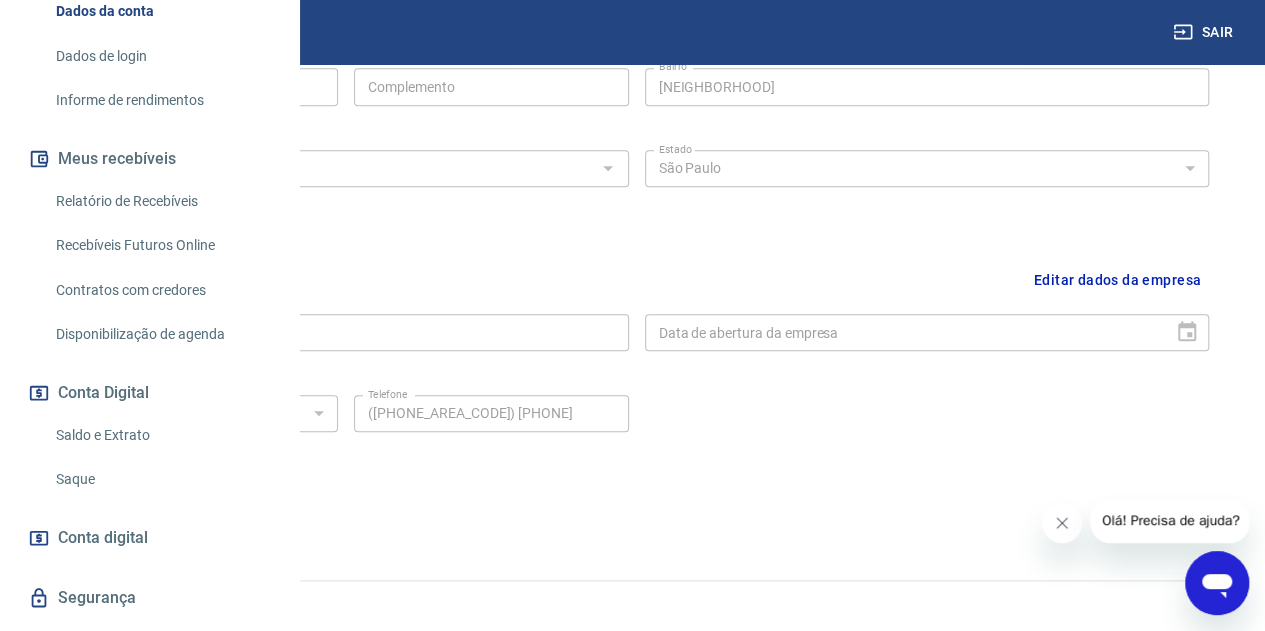 click 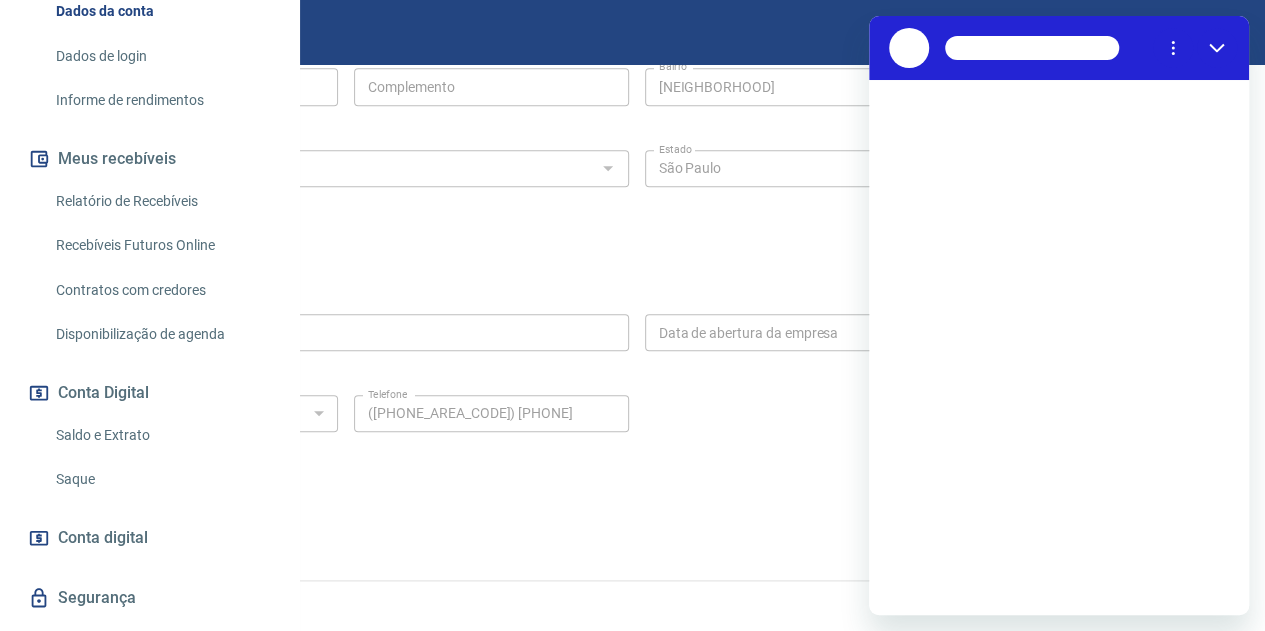 scroll, scrollTop: 0, scrollLeft: 0, axis: both 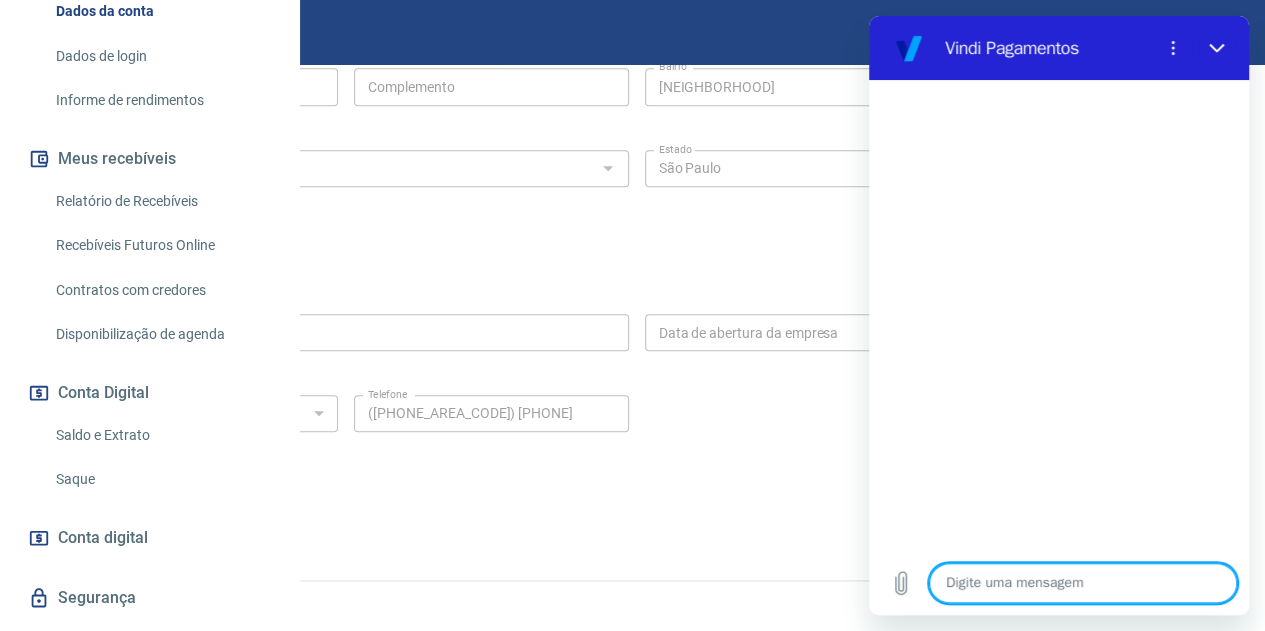 click at bounding box center [1083, 583] 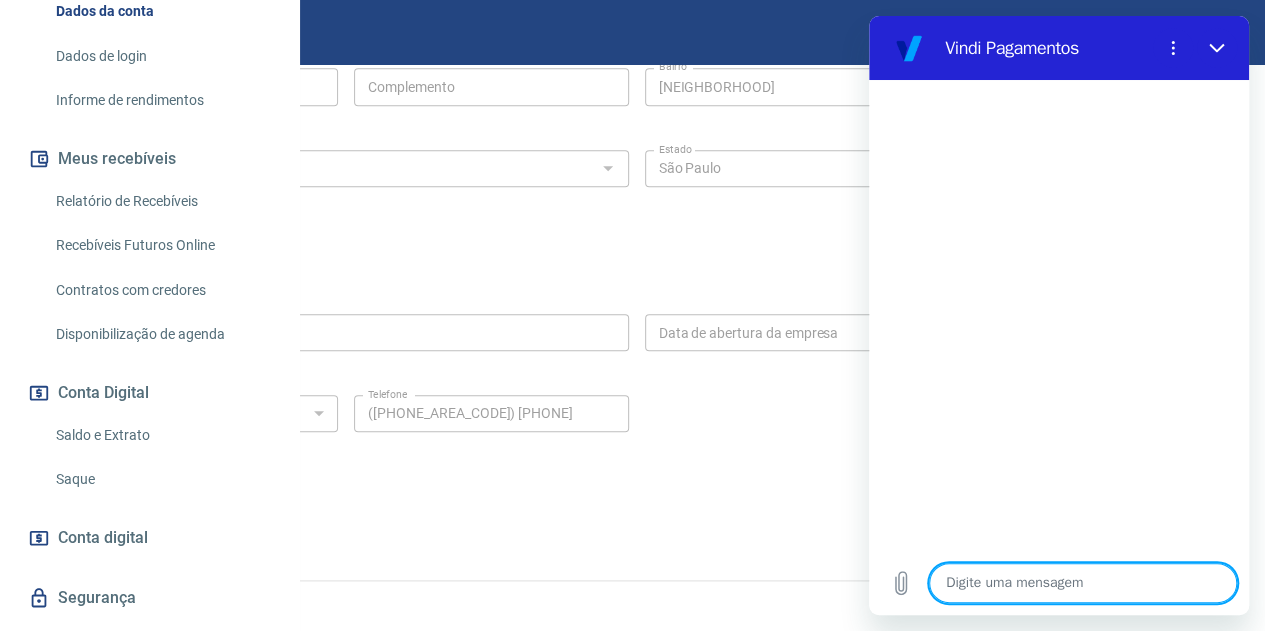 type on "b" 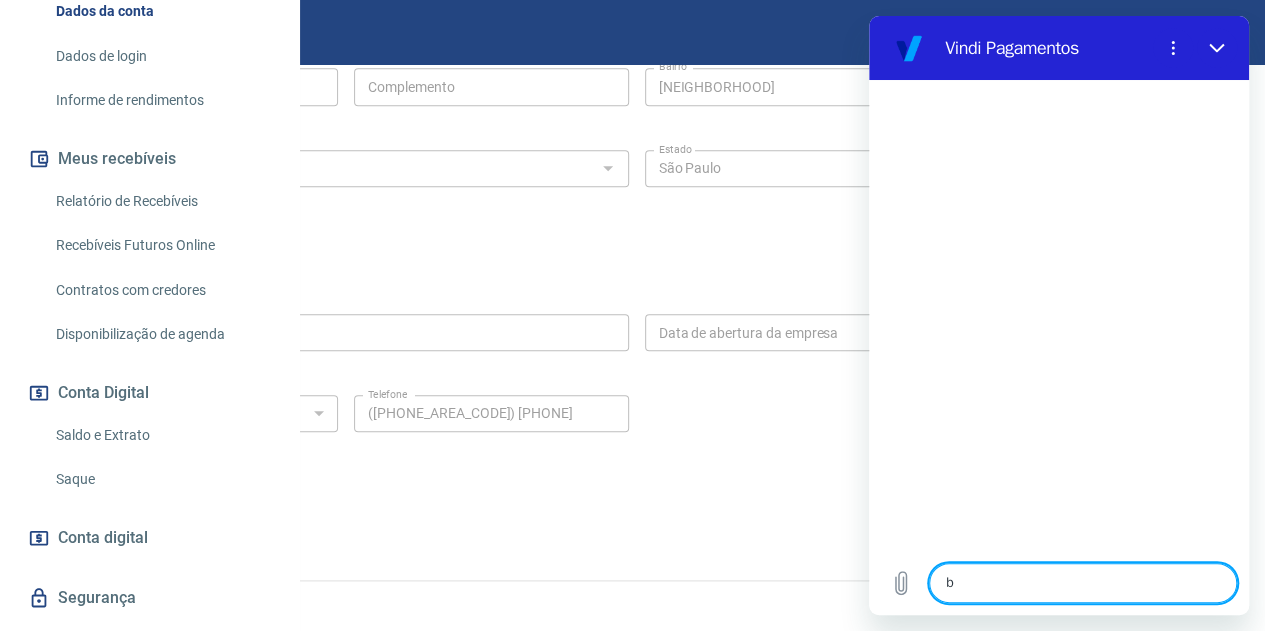 type on "bo" 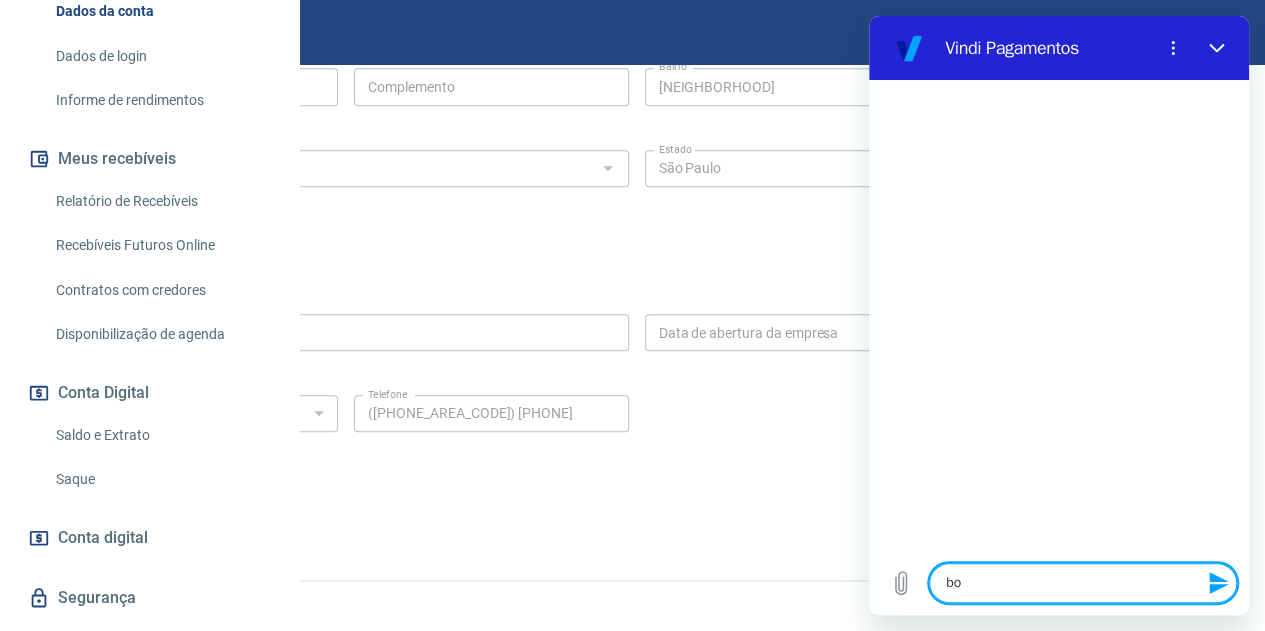 type on "boa" 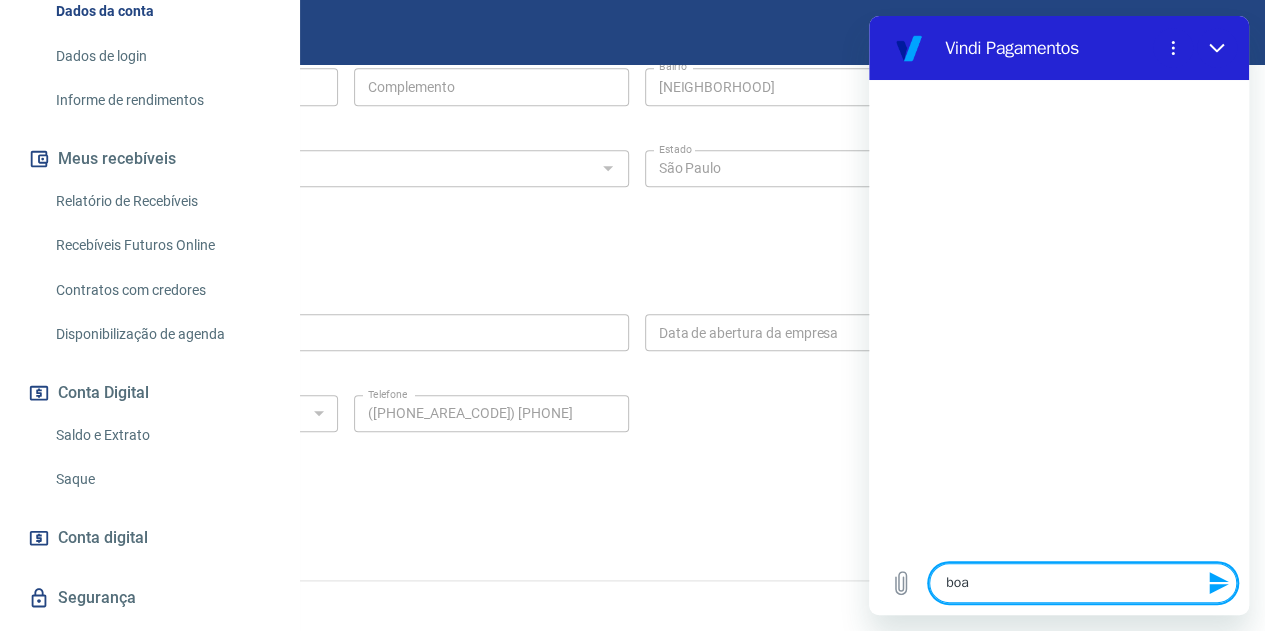 type on "boam" 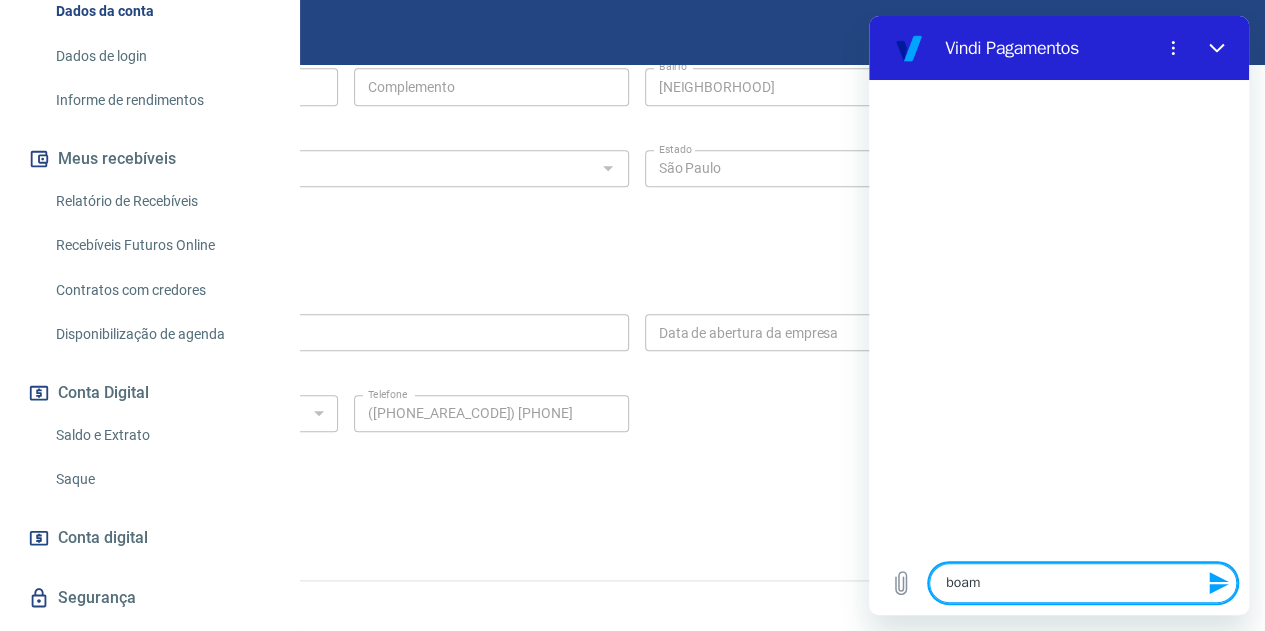type on "boam" 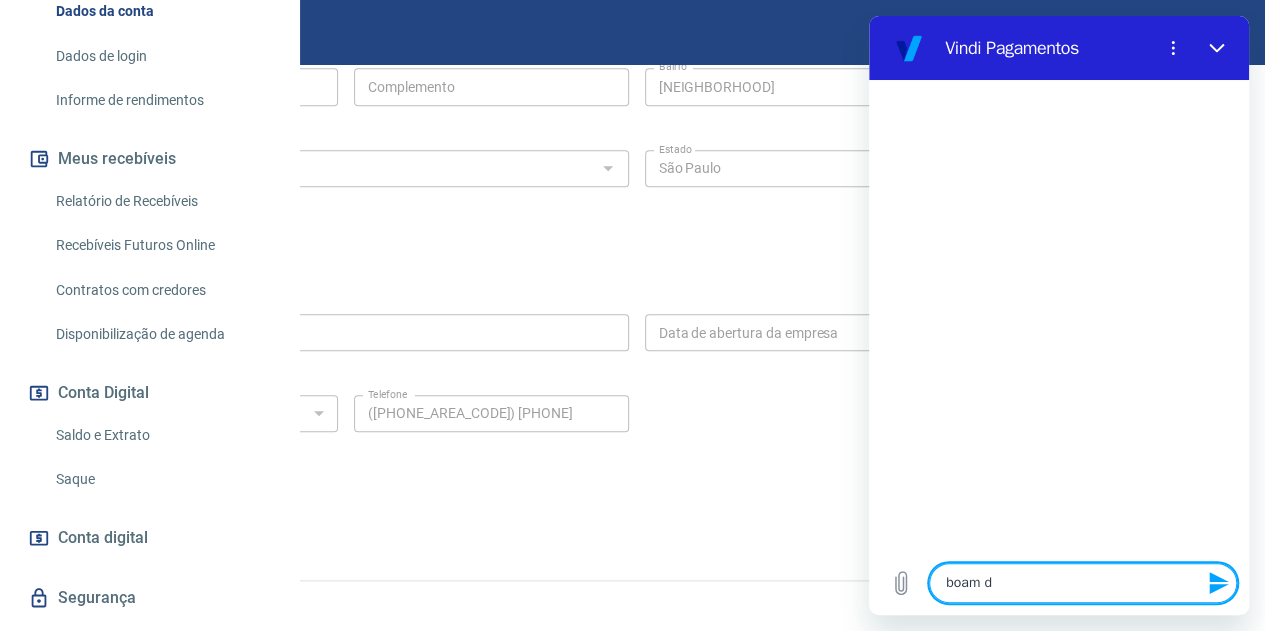 type on "boam" 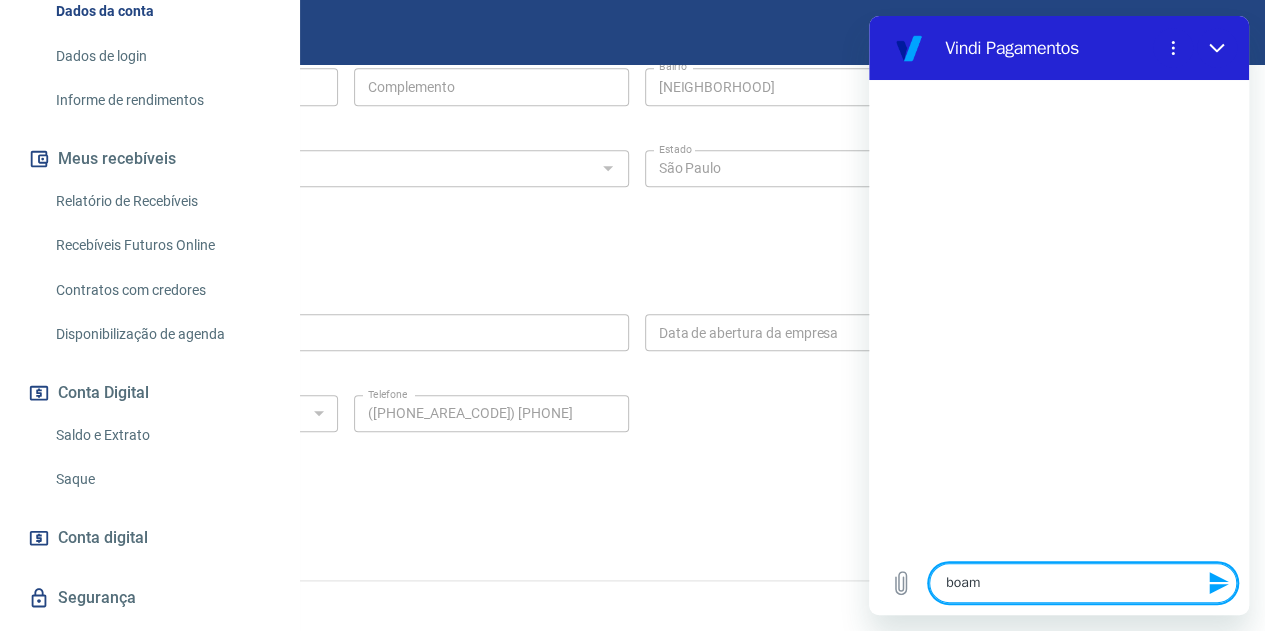 type on "boam" 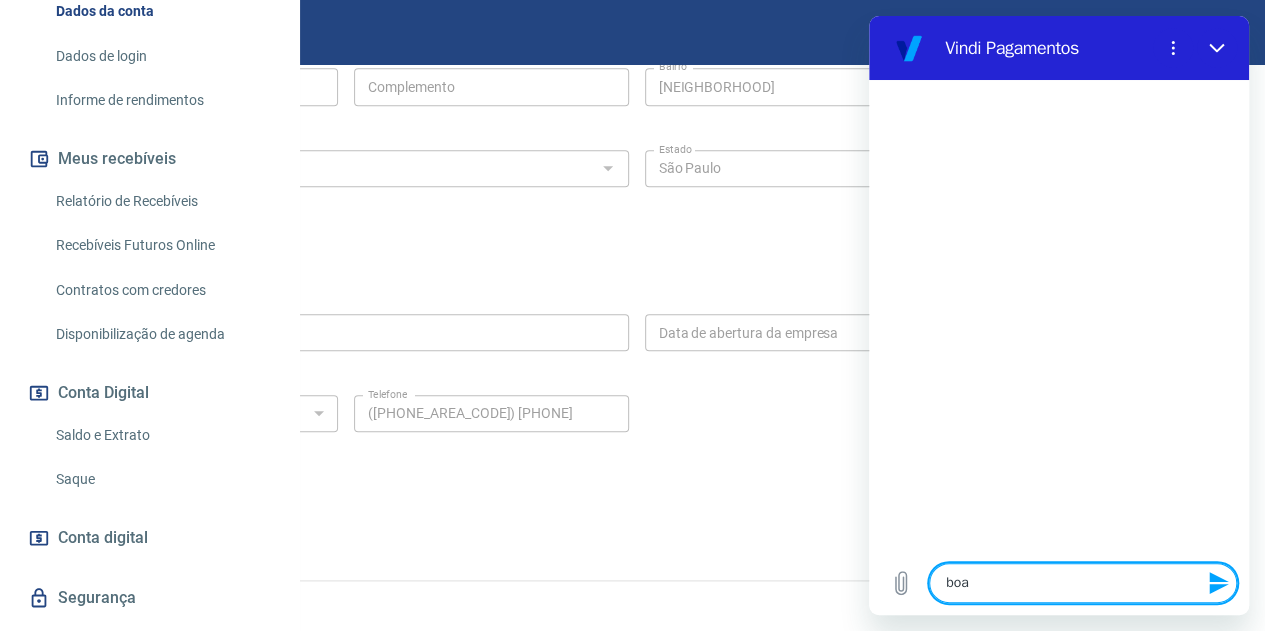 type on "bo" 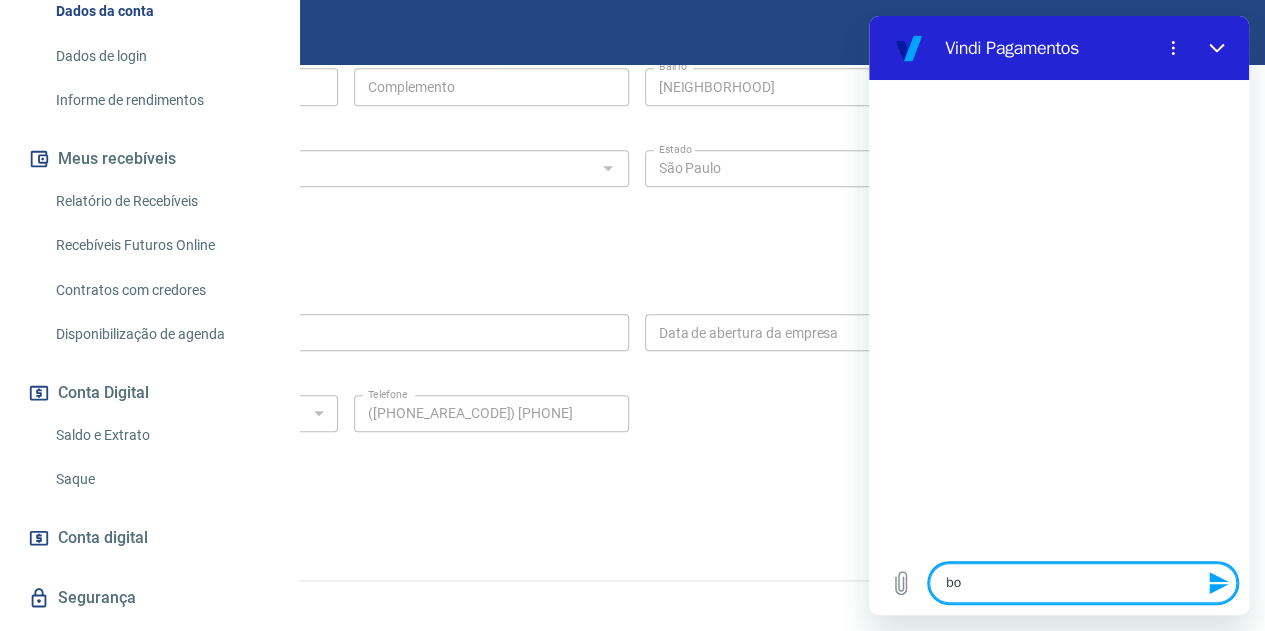 type on "bom" 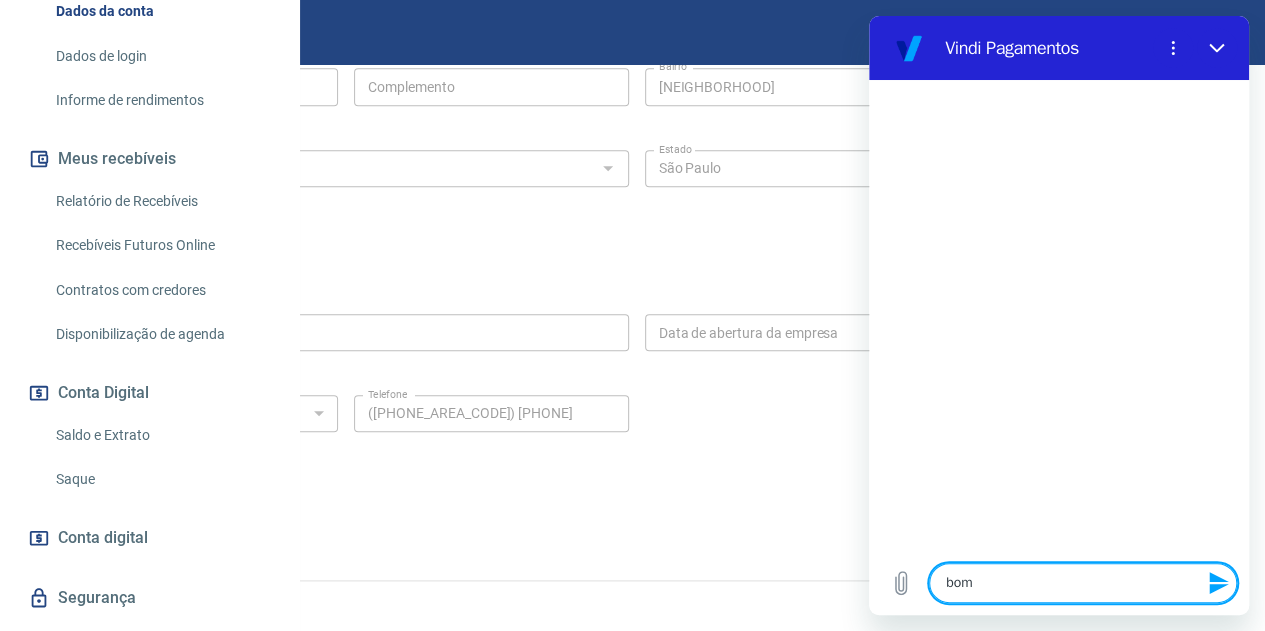 type on "bom" 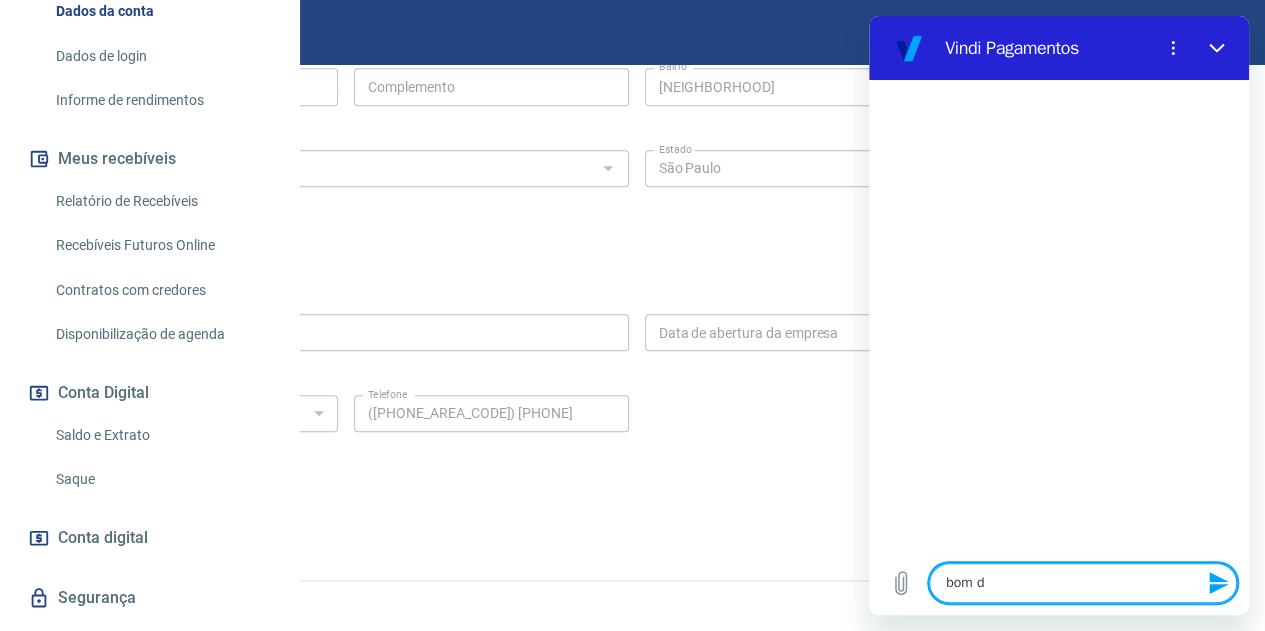 type on "bom di" 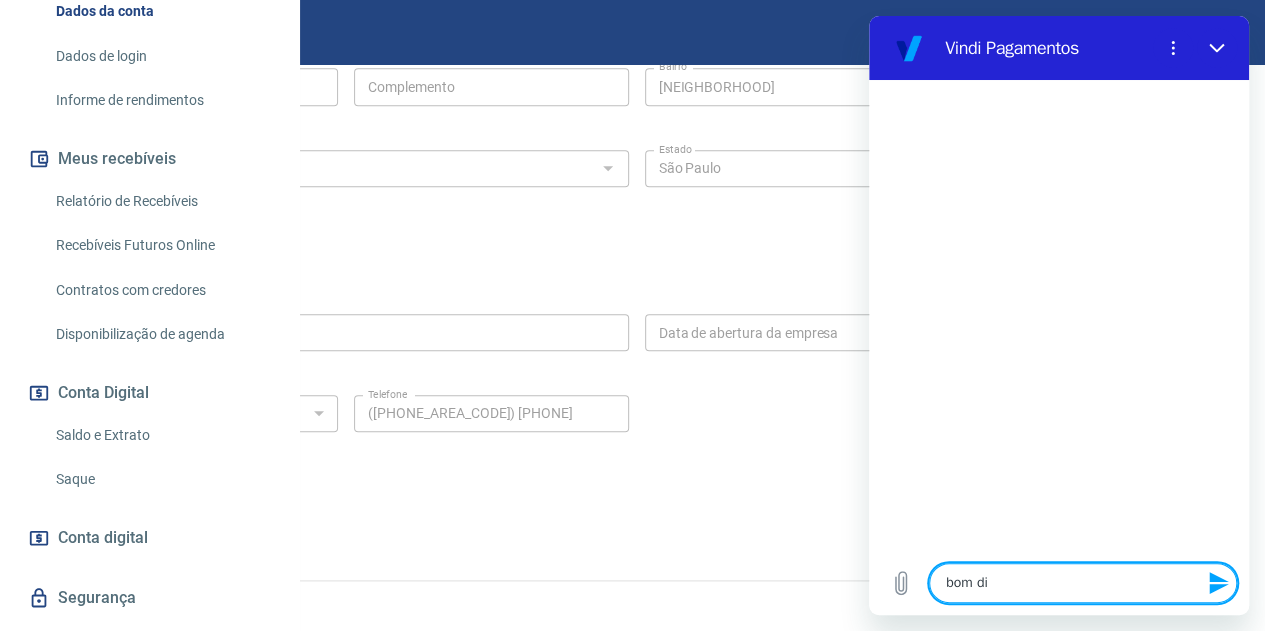 type on "bom dia" 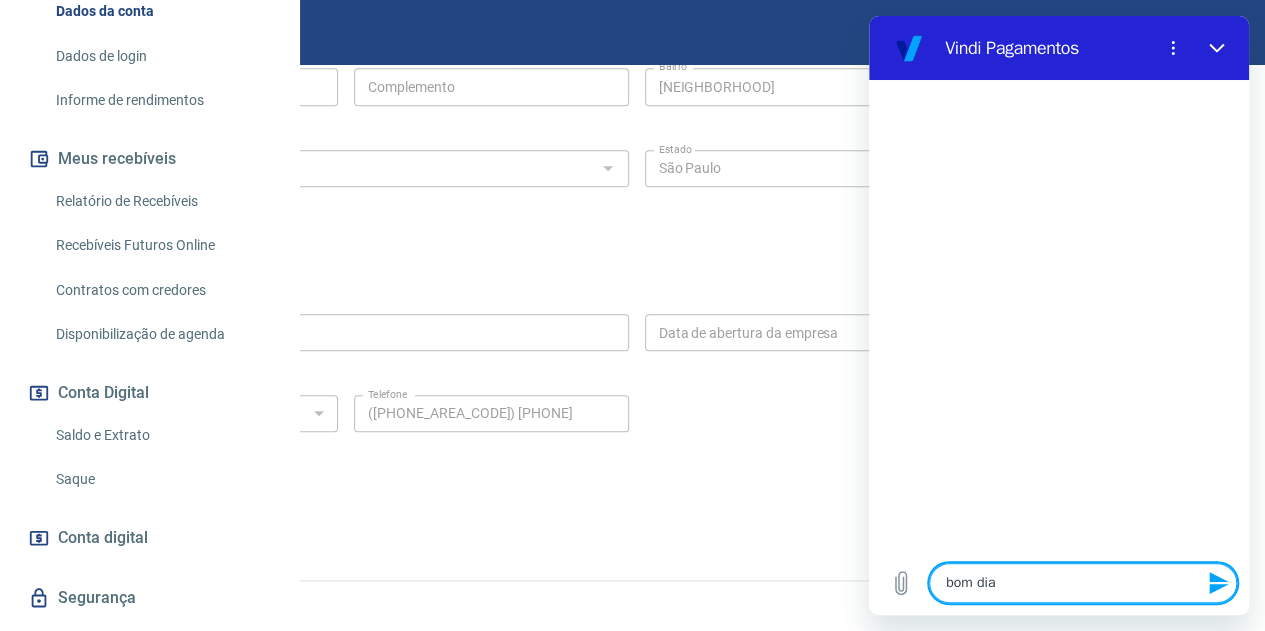 type 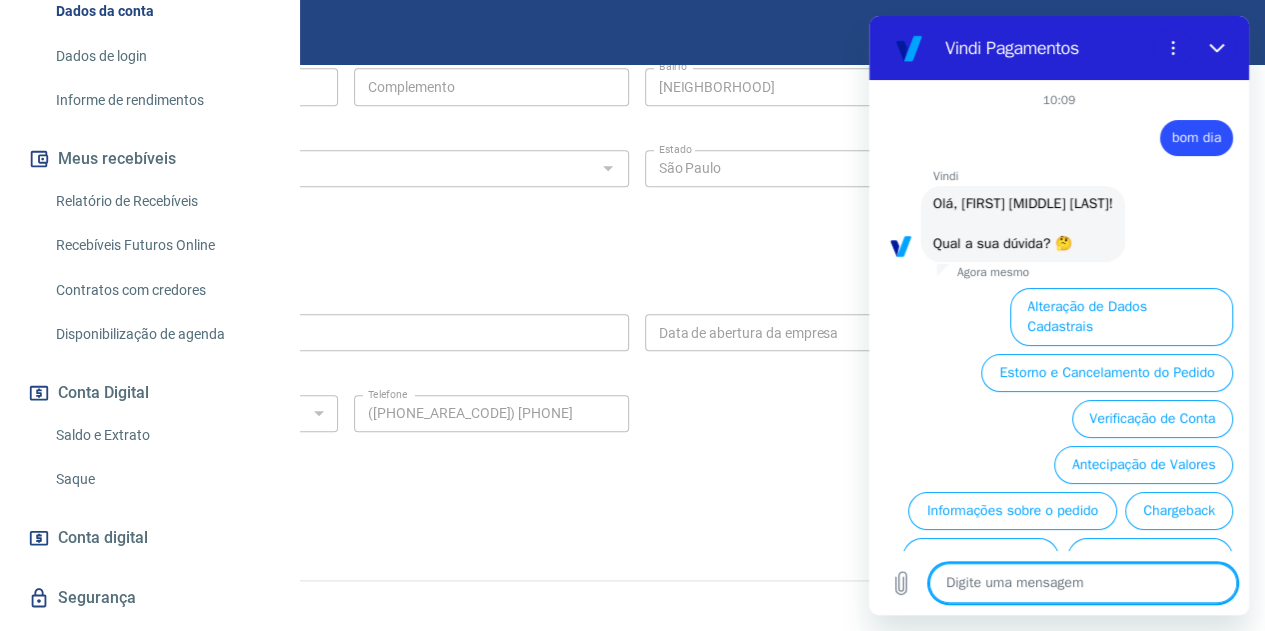 scroll, scrollTop: 96, scrollLeft: 0, axis: vertical 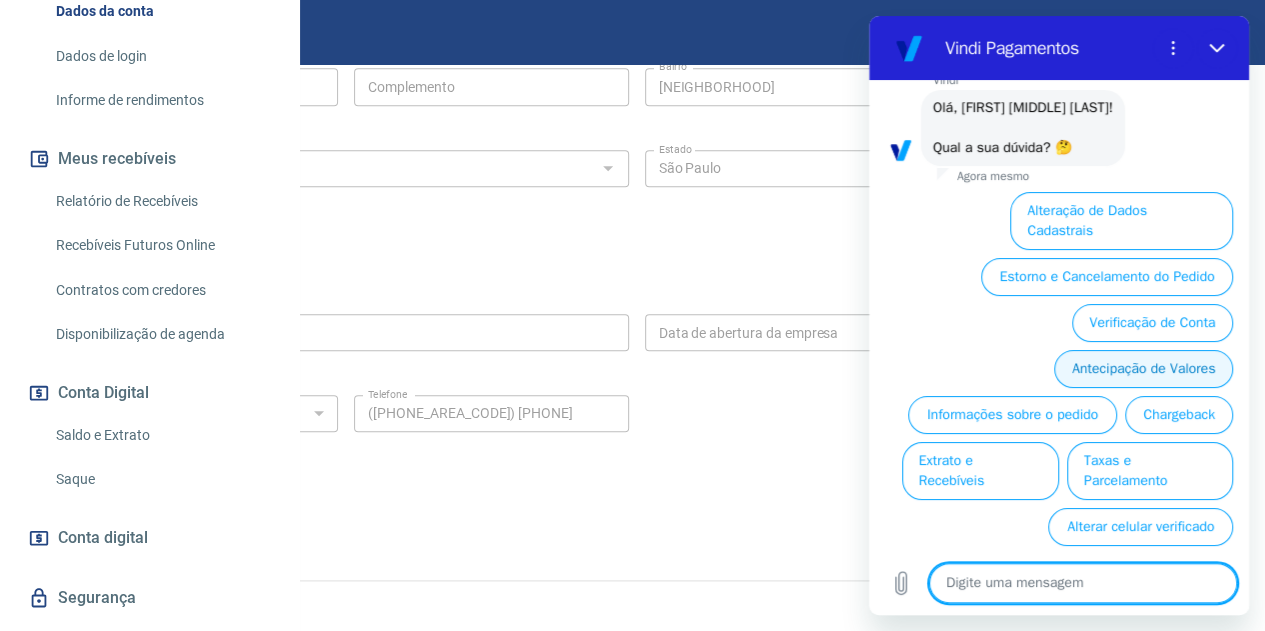 click on "Antecipação de Valores" at bounding box center (1143, 369) 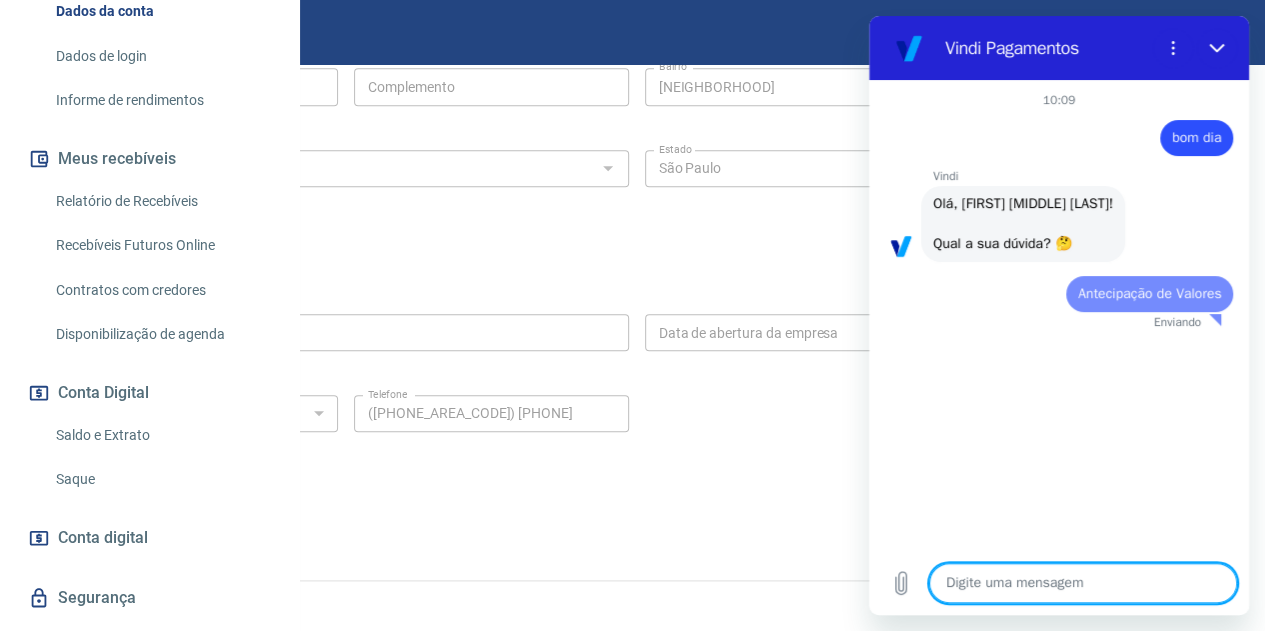 scroll, scrollTop: 0, scrollLeft: 0, axis: both 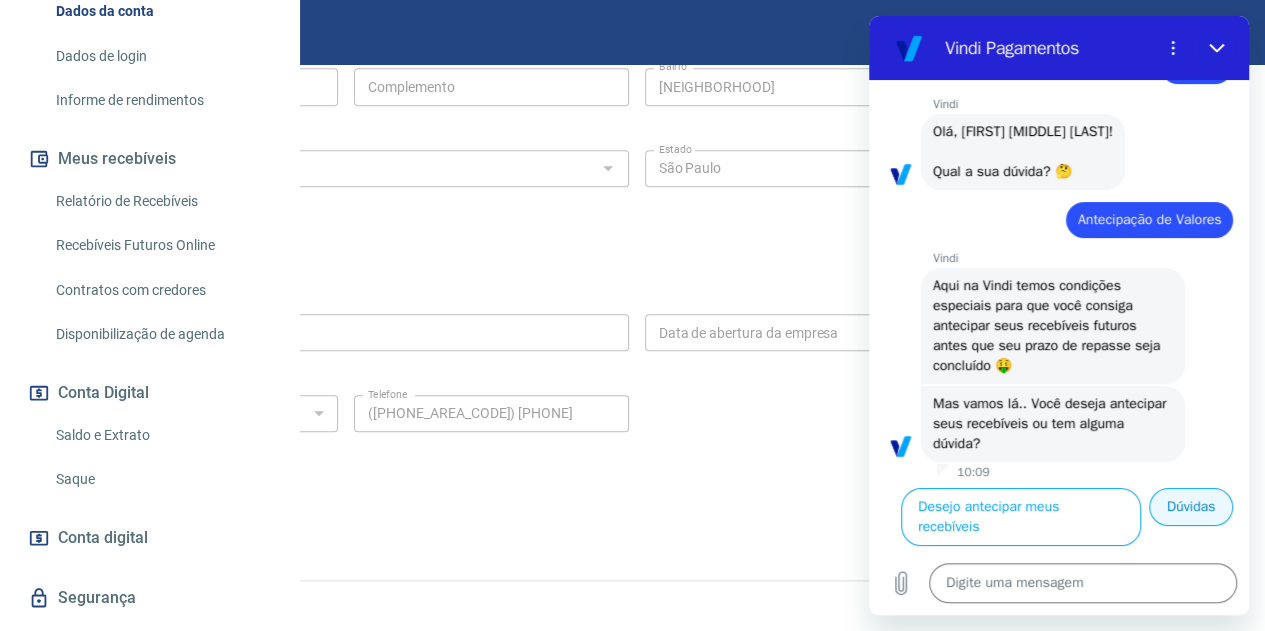 click on "Dúvidas" at bounding box center [1191, 507] 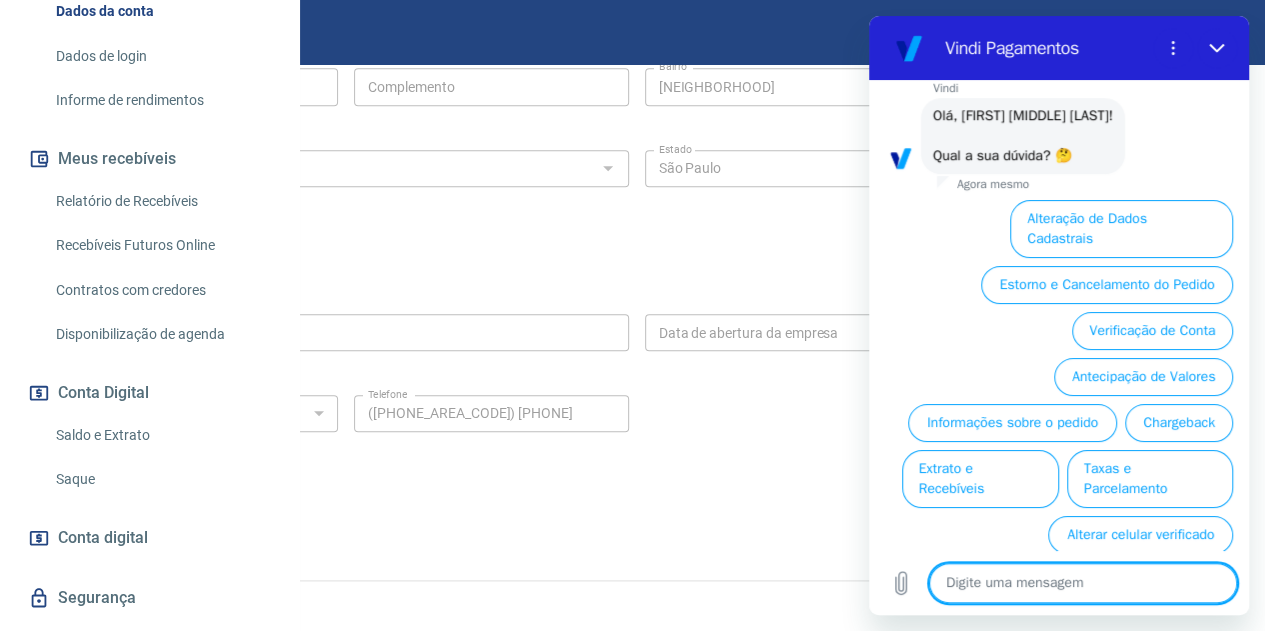 scroll, scrollTop: 550, scrollLeft: 0, axis: vertical 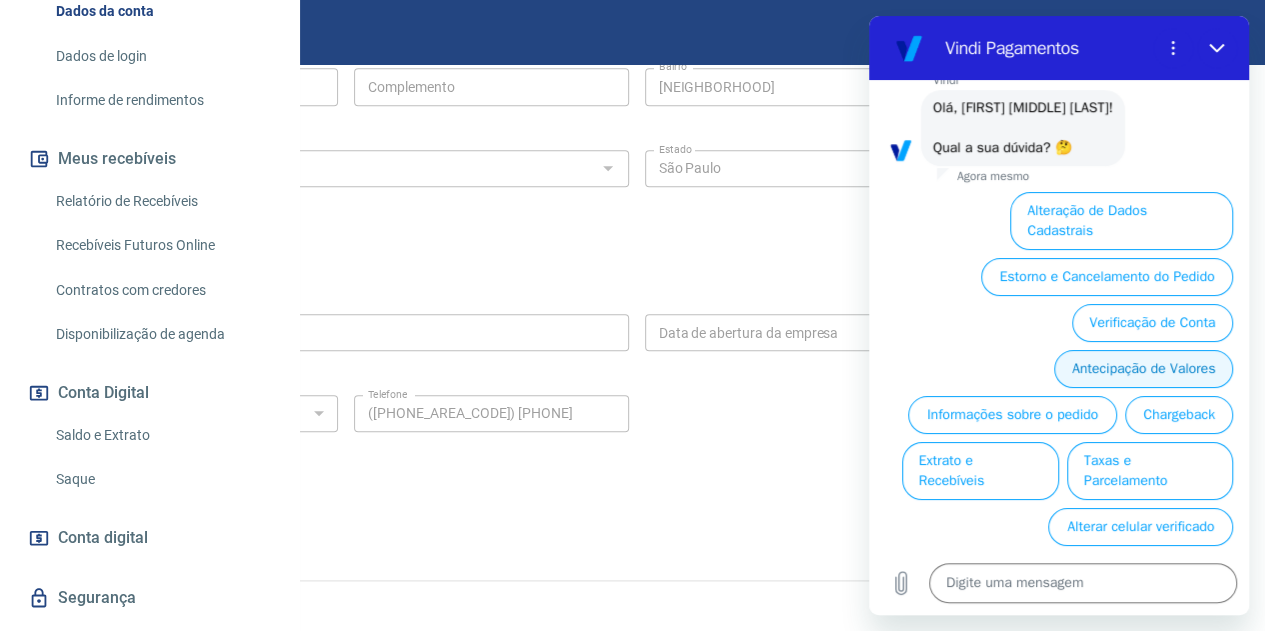 click on "Antecipação de Valores" at bounding box center (1143, 369) 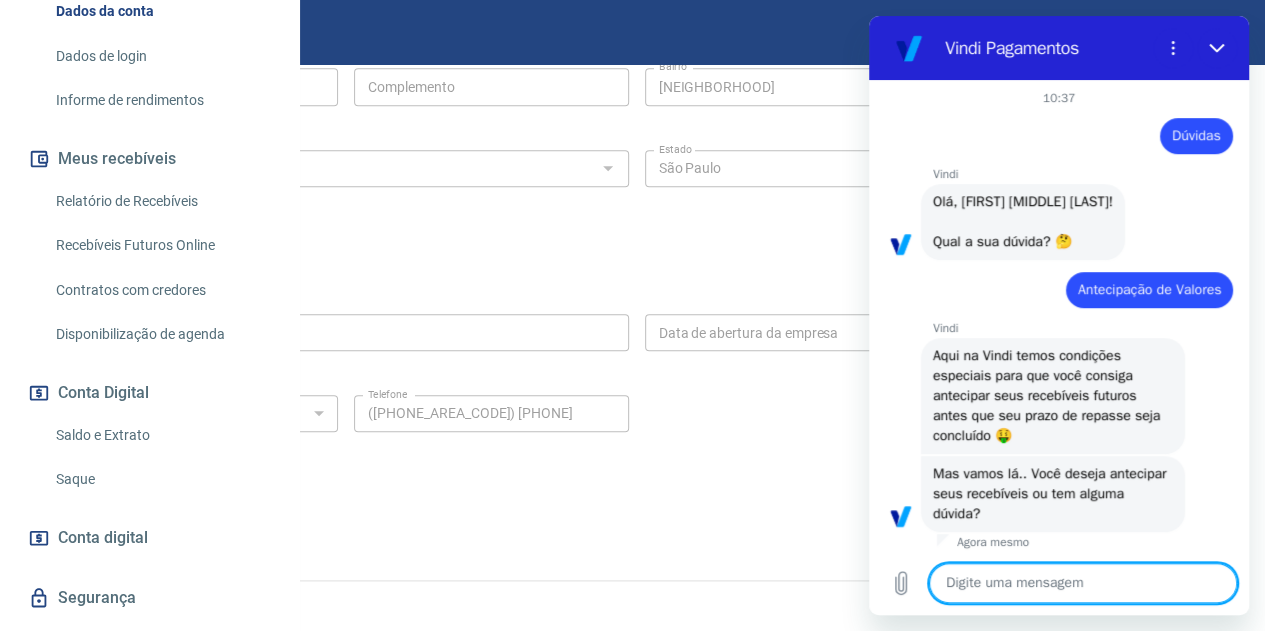 scroll, scrollTop: 550, scrollLeft: 0, axis: vertical 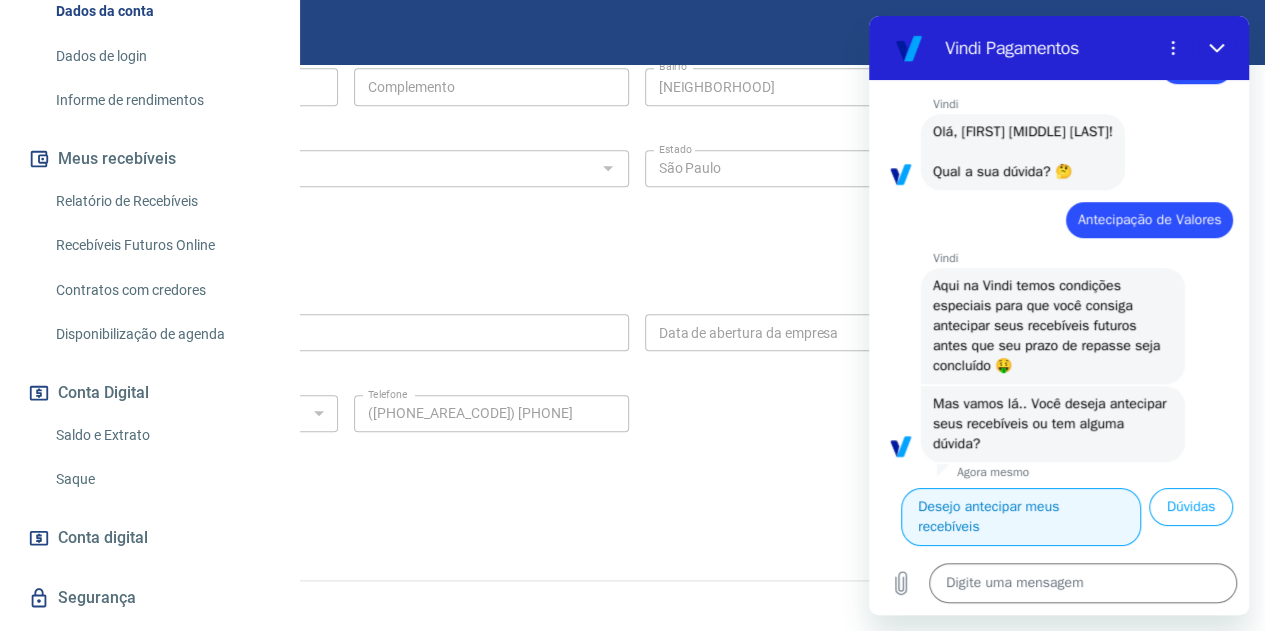click on "Desejo antecipar meus recebíveis" at bounding box center [1021, 517] 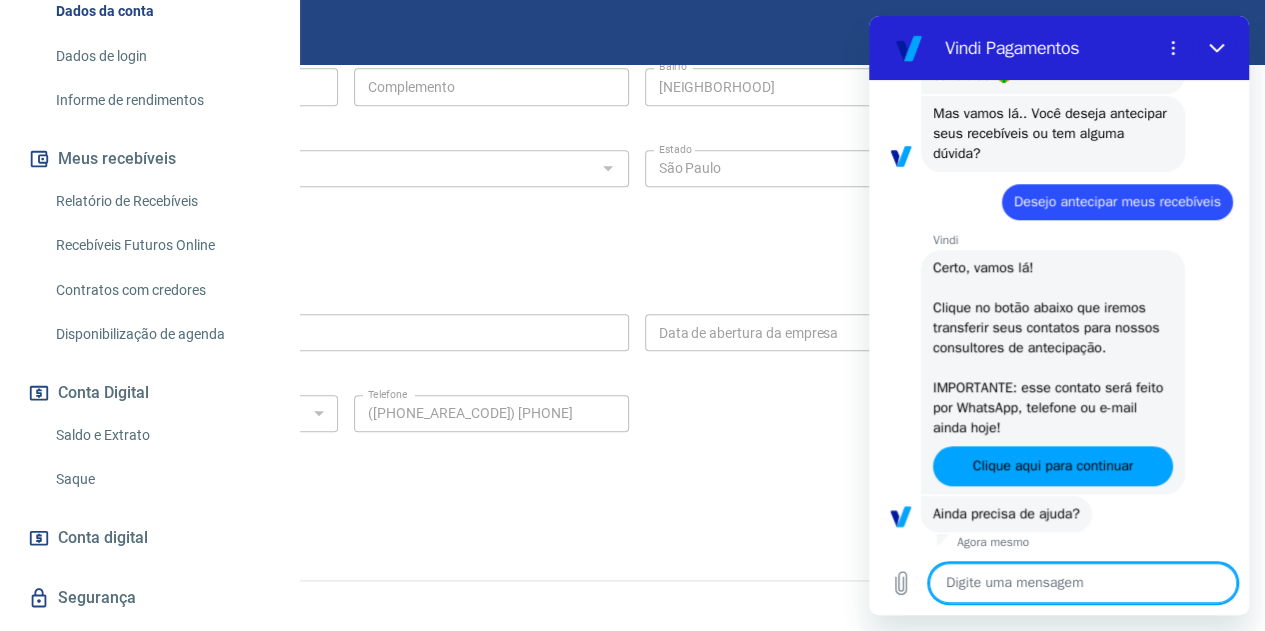 scroll, scrollTop: 865, scrollLeft: 0, axis: vertical 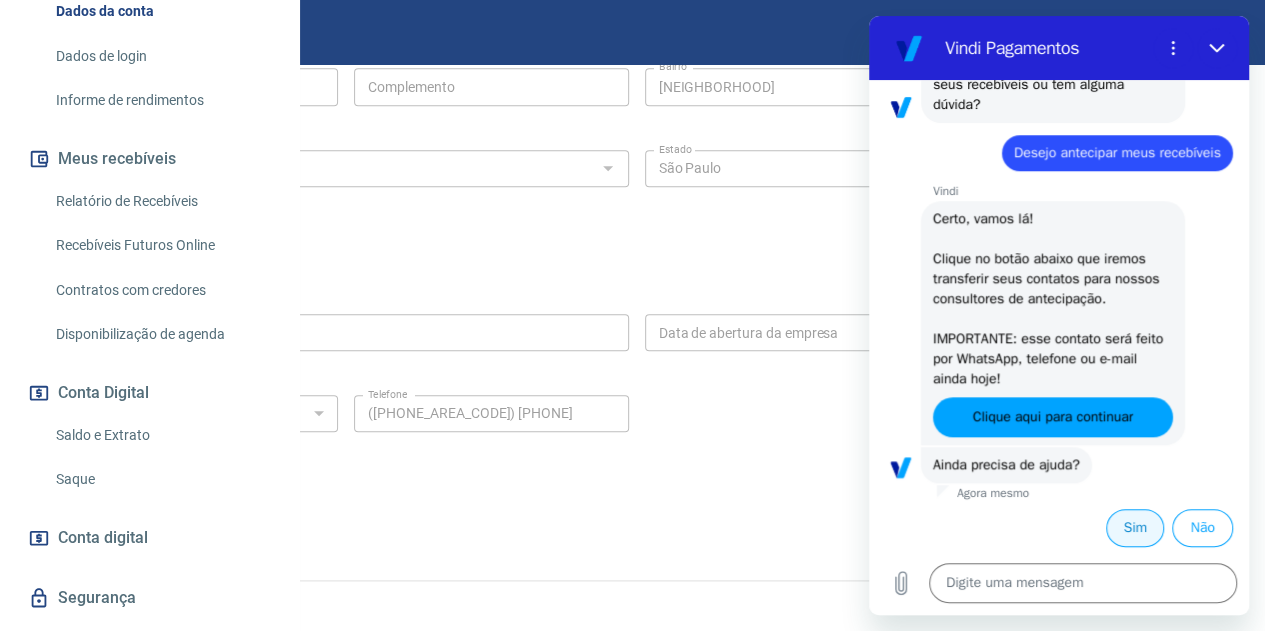 click on "Sim" at bounding box center [1135, 528] 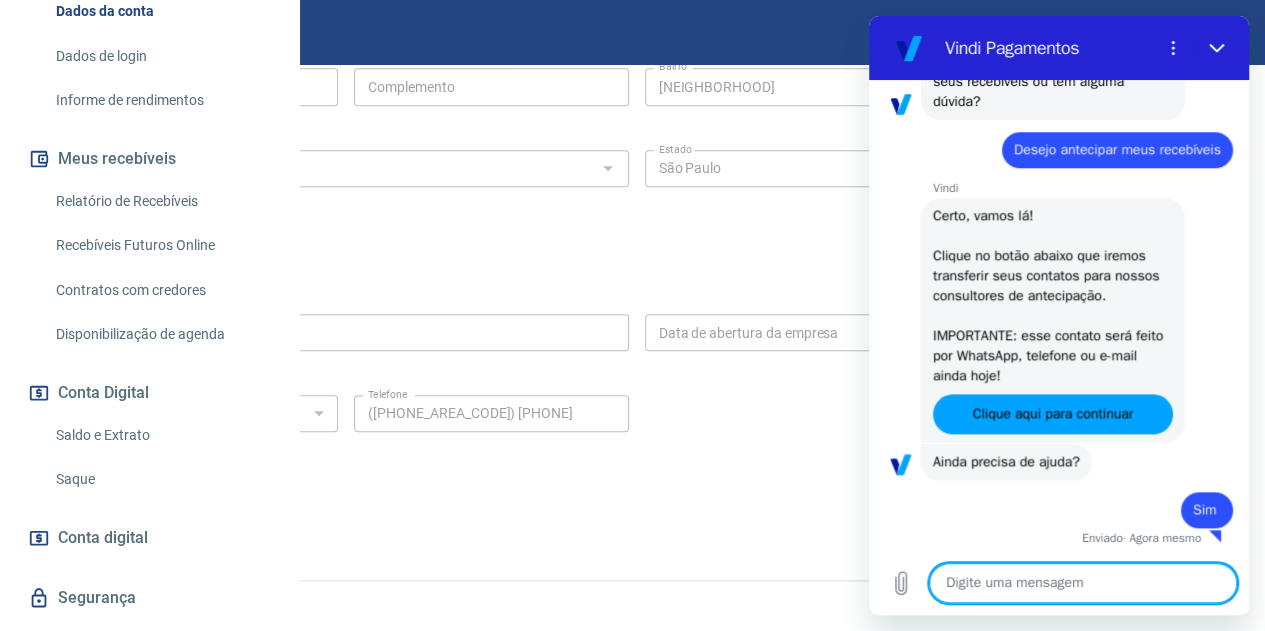 type on "x" 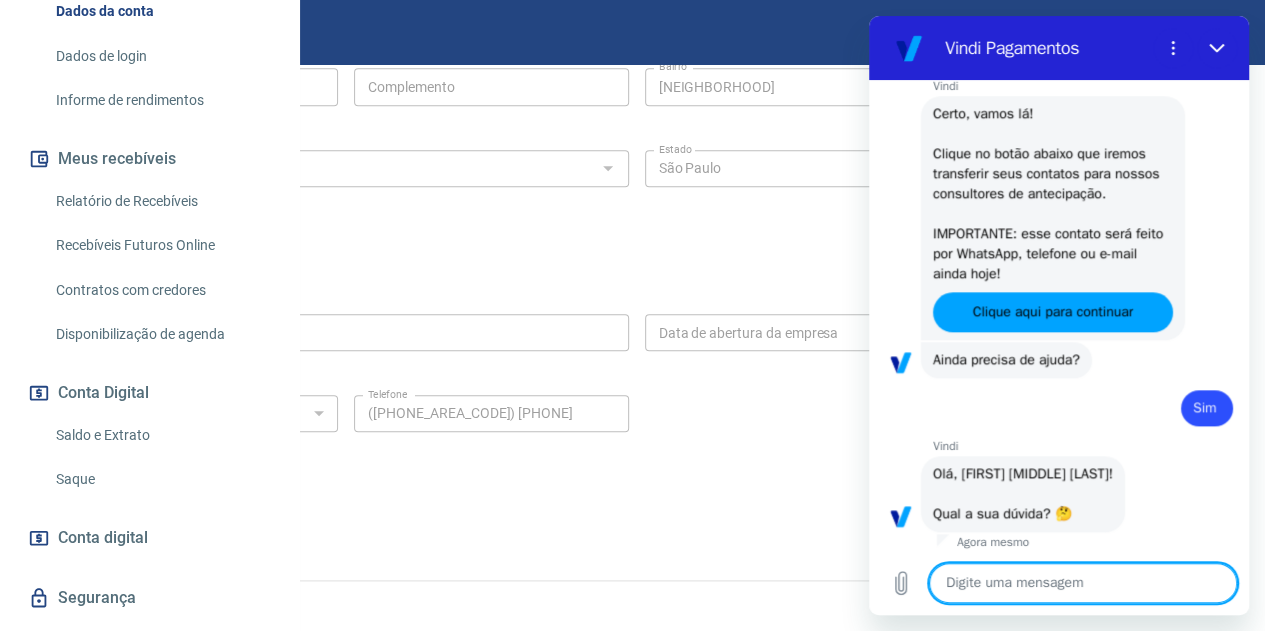scroll, scrollTop: 1189, scrollLeft: 0, axis: vertical 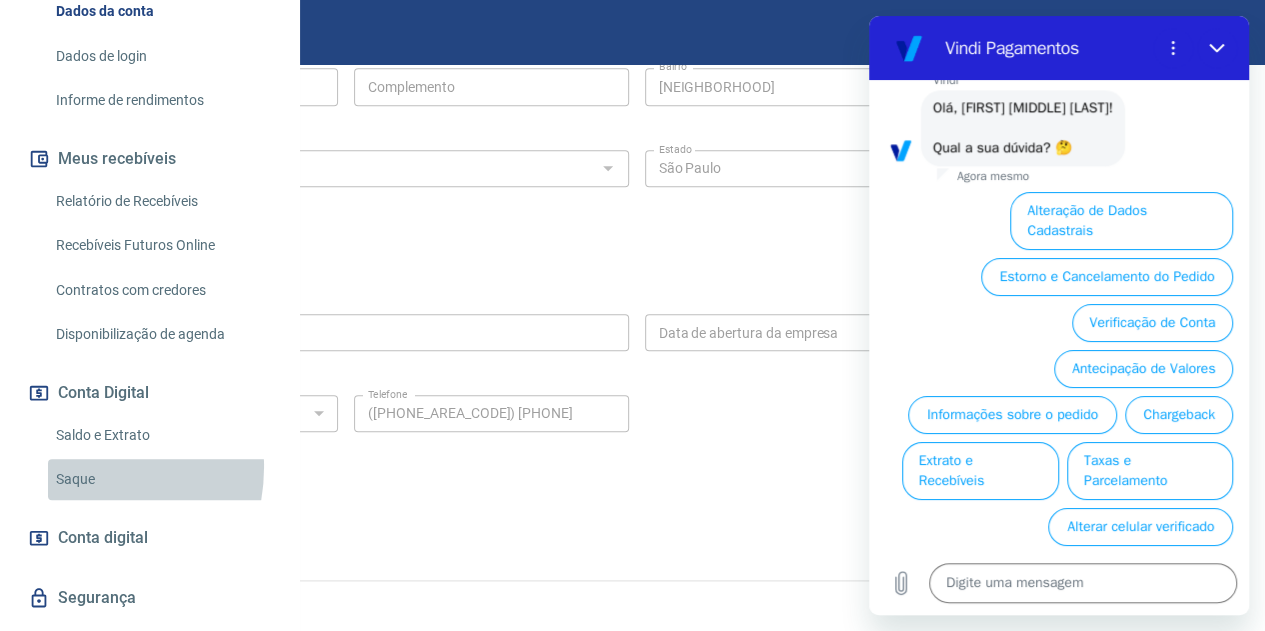 click on "Saque" at bounding box center [161, 479] 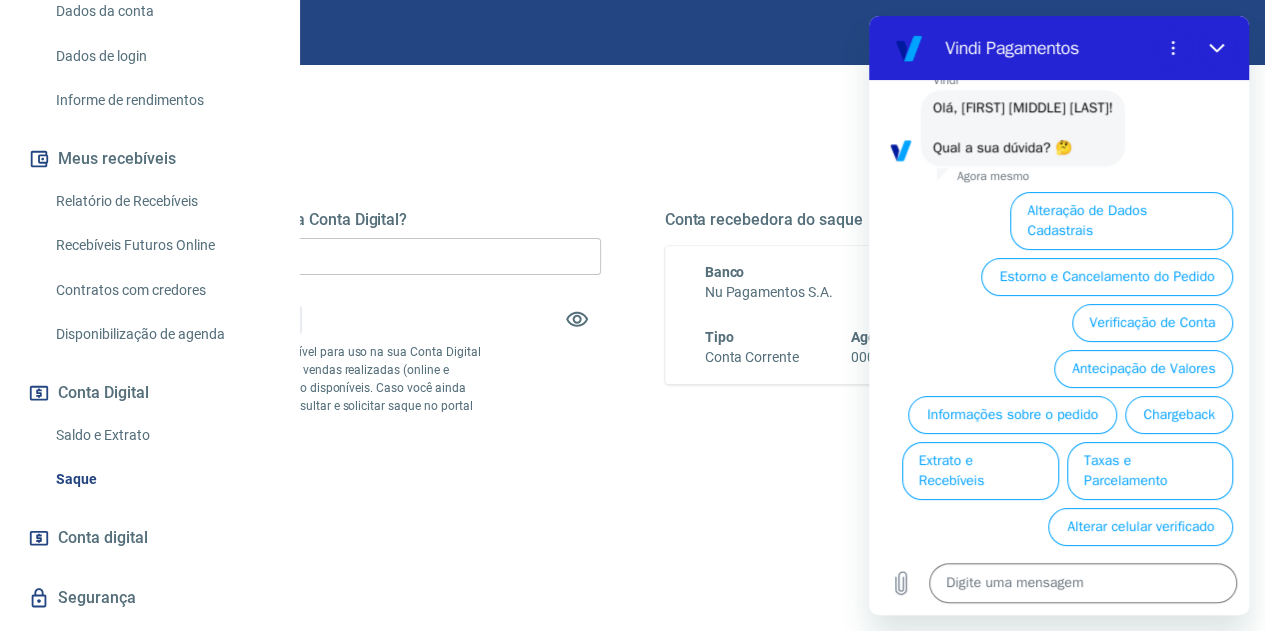 scroll, scrollTop: 200, scrollLeft: 0, axis: vertical 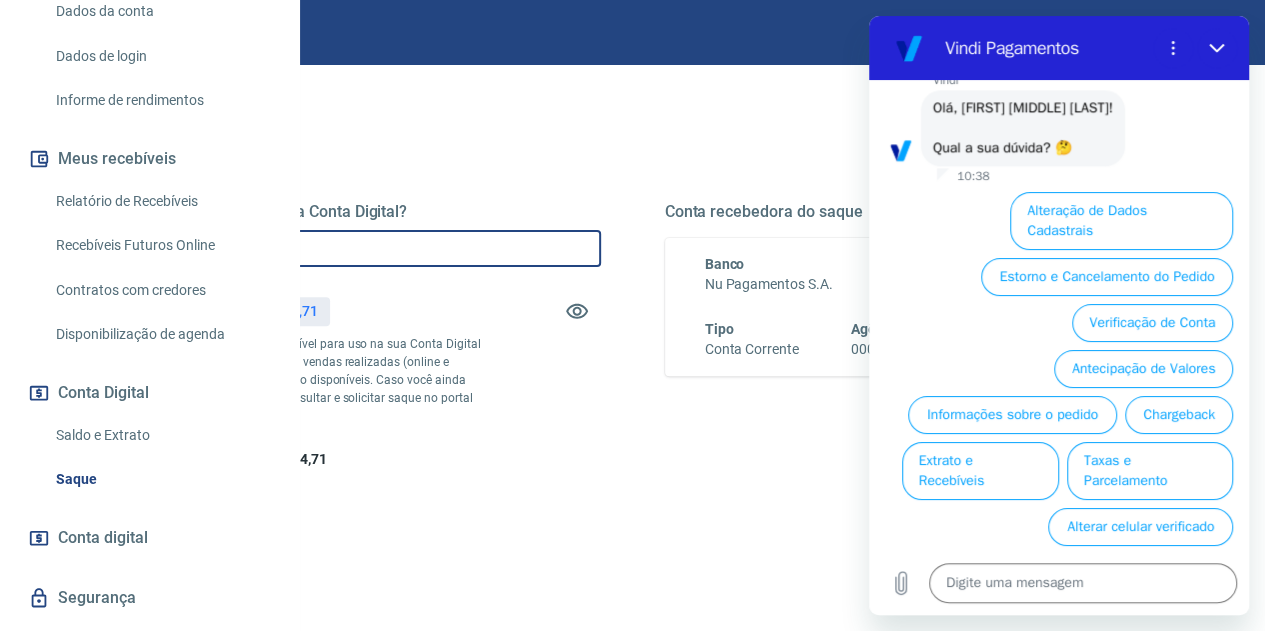 drag, startPoint x: 480, startPoint y: 236, endPoint x: 346, endPoint y: 235, distance: 134.00374 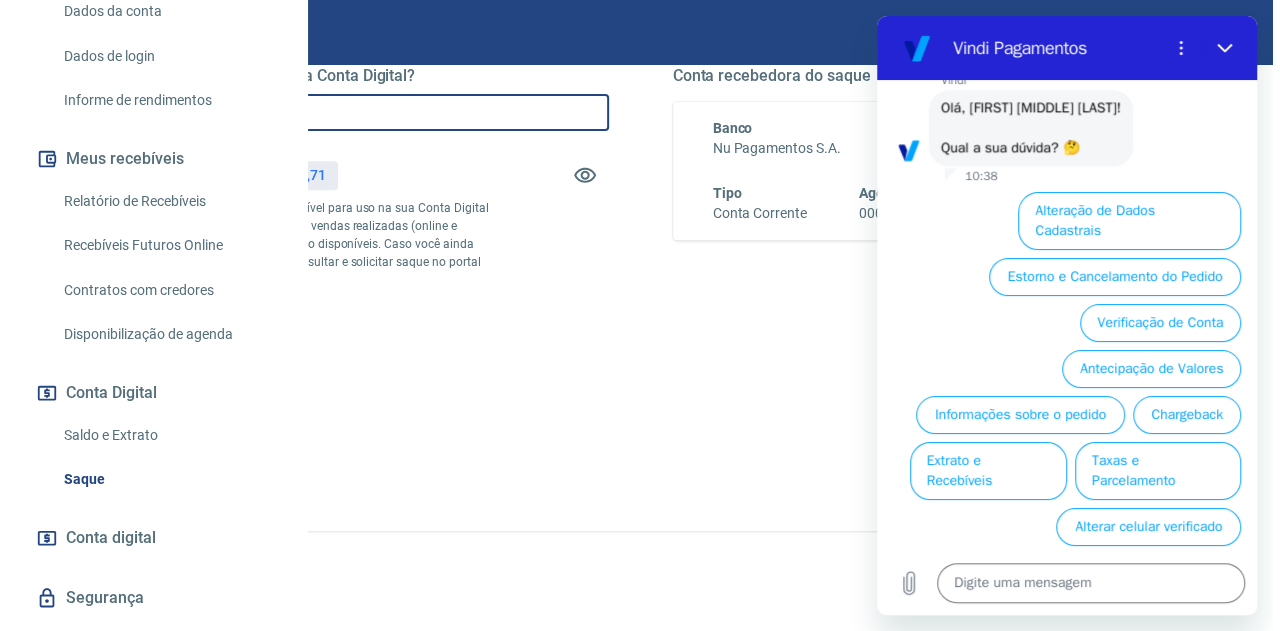 scroll, scrollTop: 292, scrollLeft: 0, axis: vertical 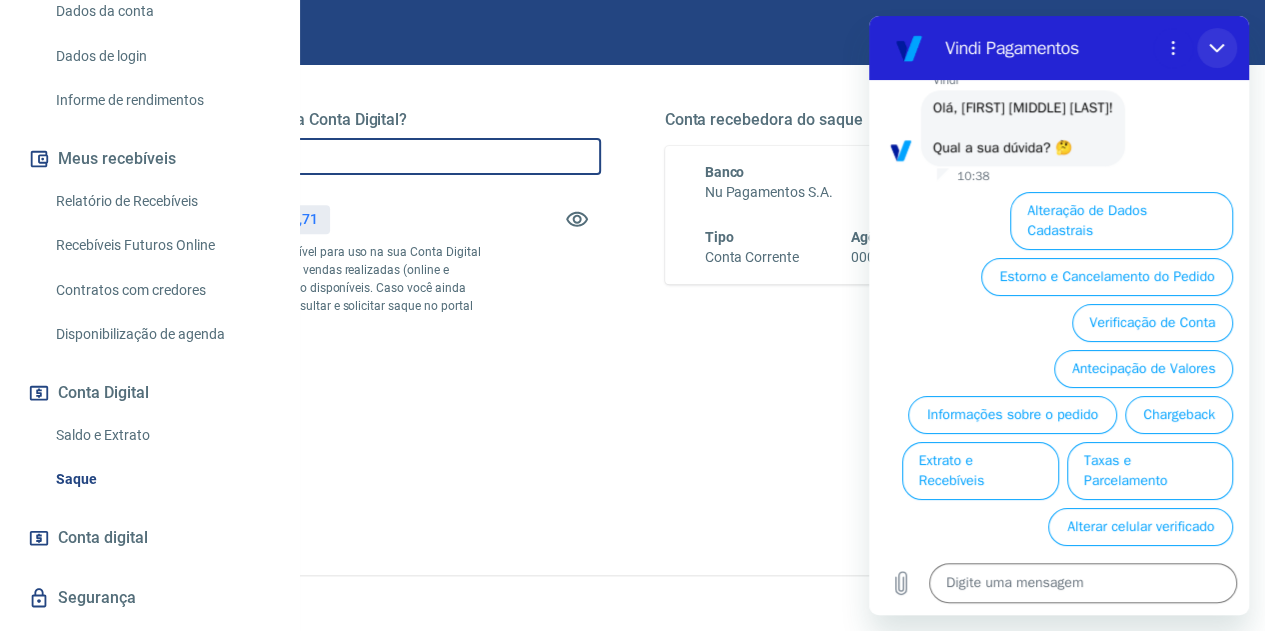 type on "R$ 4.594,71" 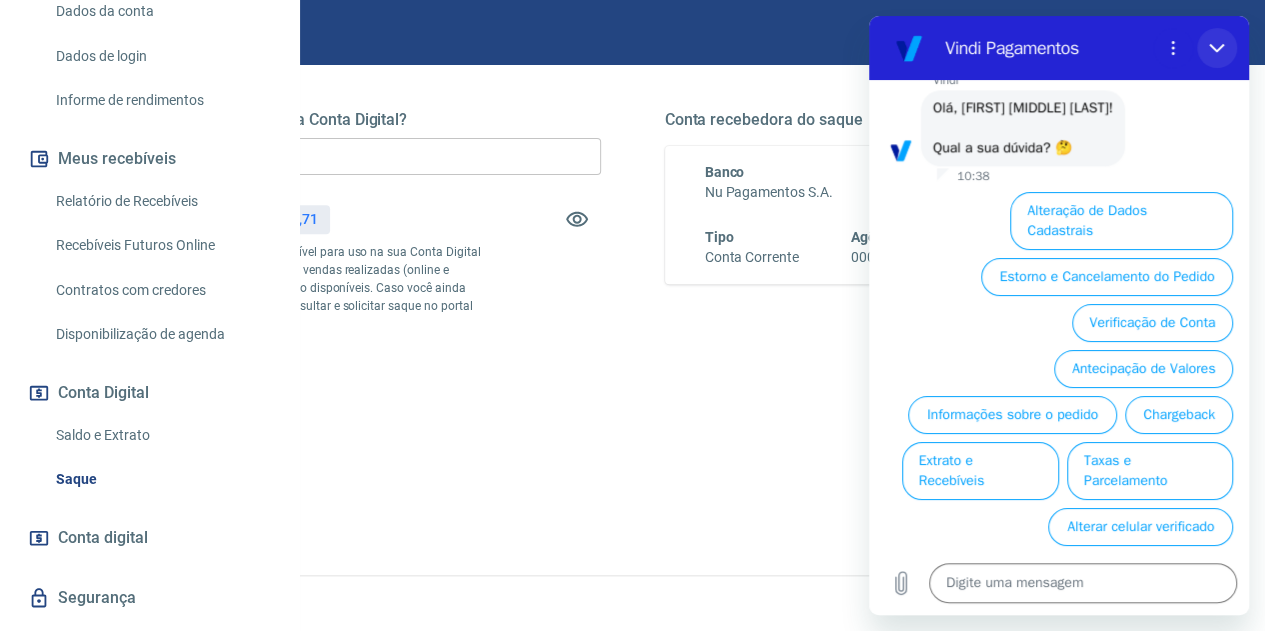 click 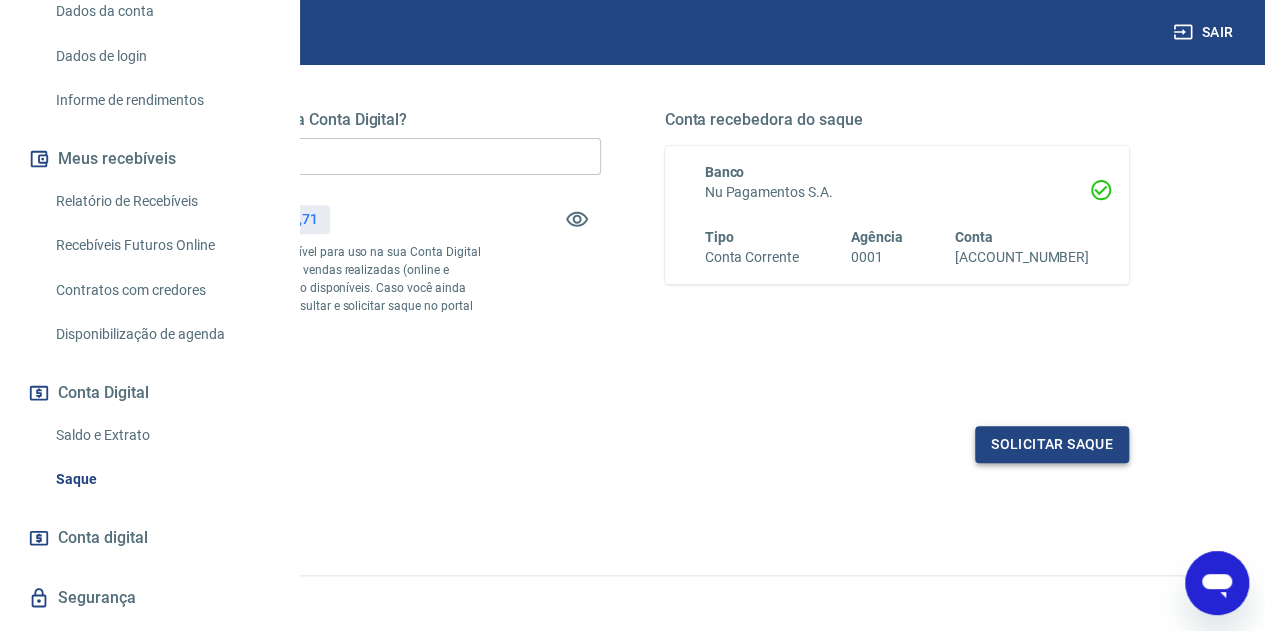 click on "Solicitar saque" at bounding box center [1052, 444] 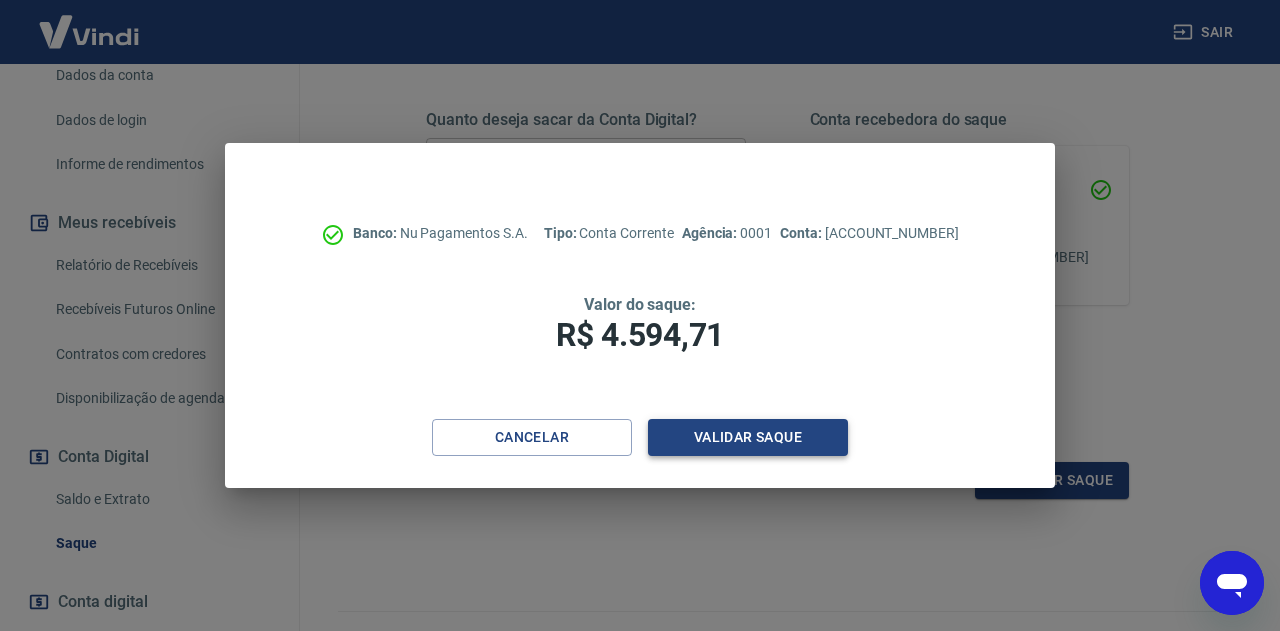 click on "Validar saque" at bounding box center [748, 437] 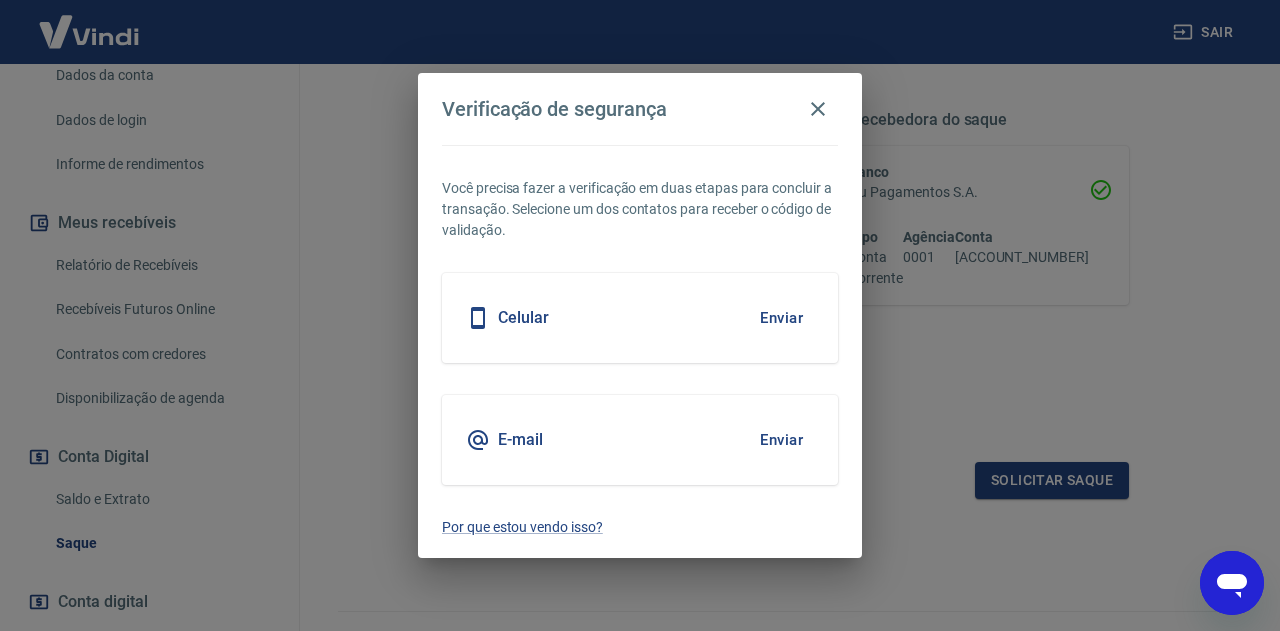click on "Celular Enviar" at bounding box center (640, 318) 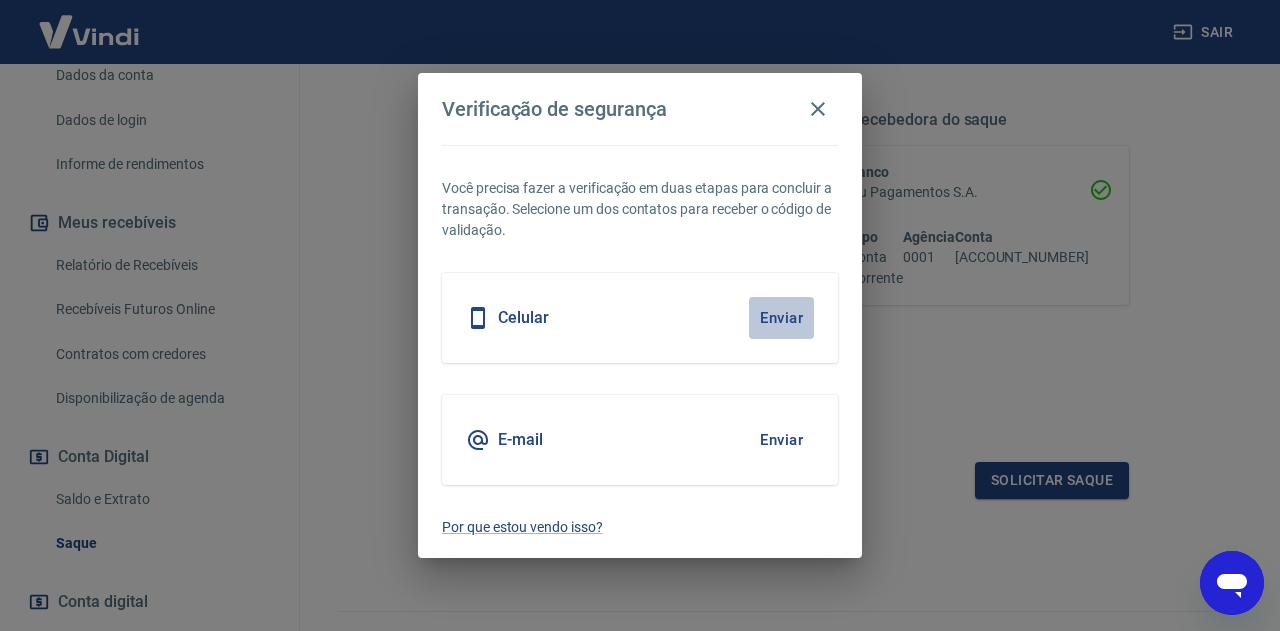drag, startPoint x: 799, startPoint y: 307, endPoint x: 862, endPoint y: 286, distance: 66.40783 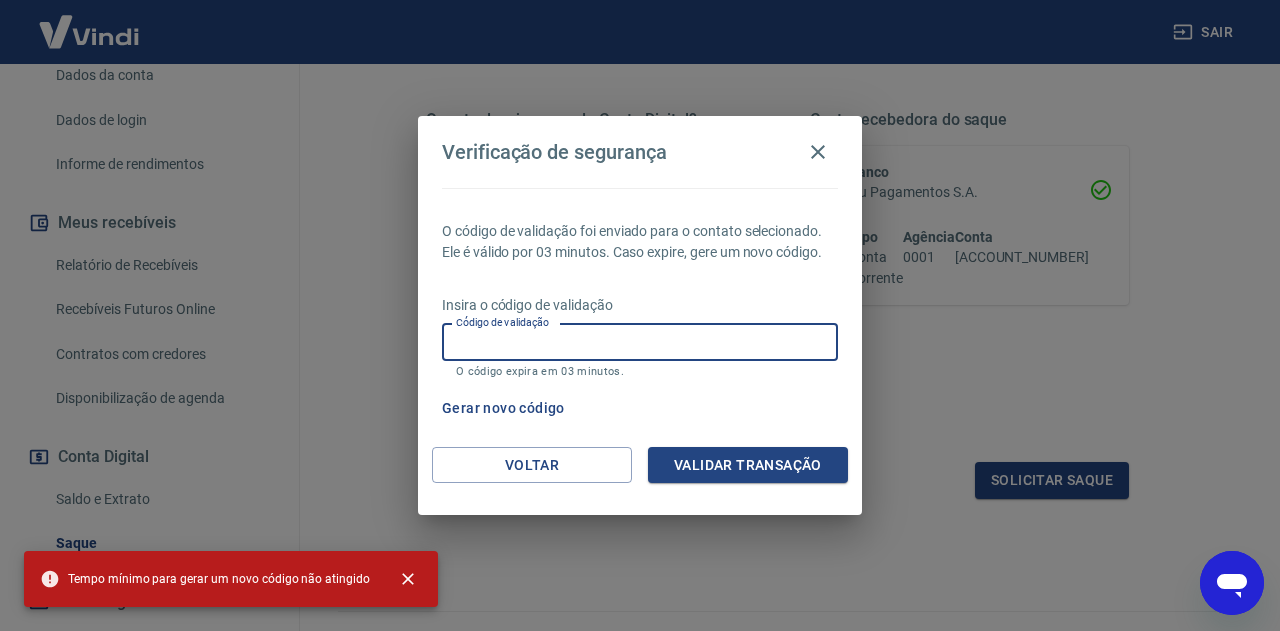 click on "Código de validação" at bounding box center (640, 342) 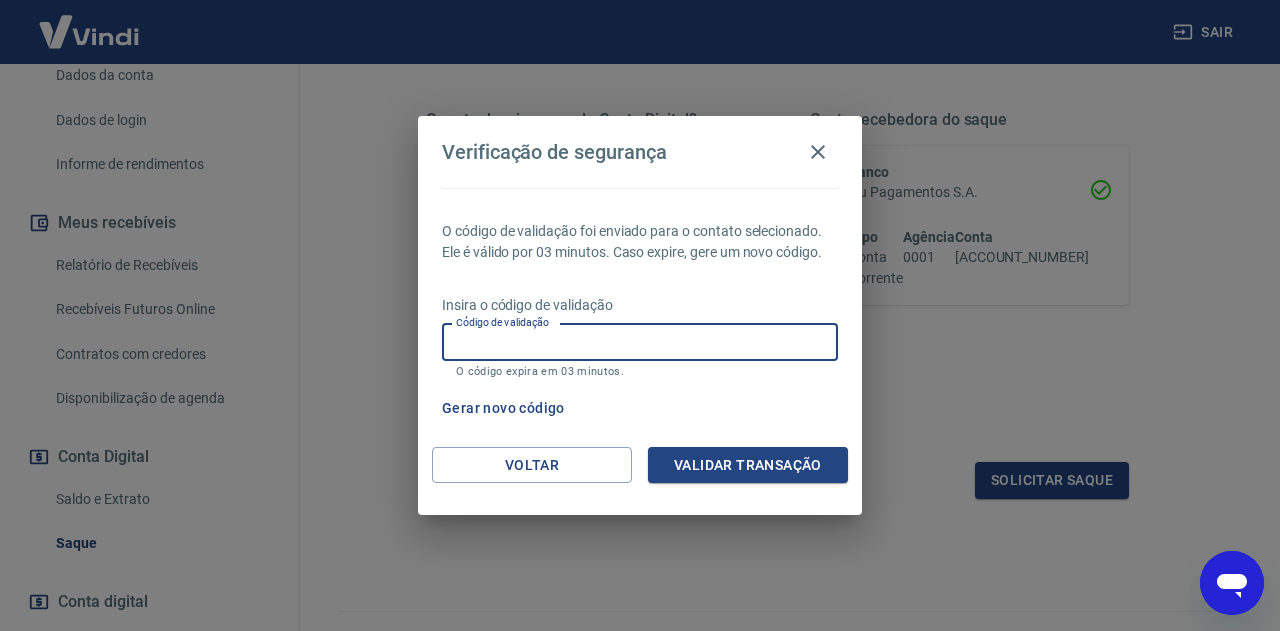 click on "Código de validação" at bounding box center (640, 342) 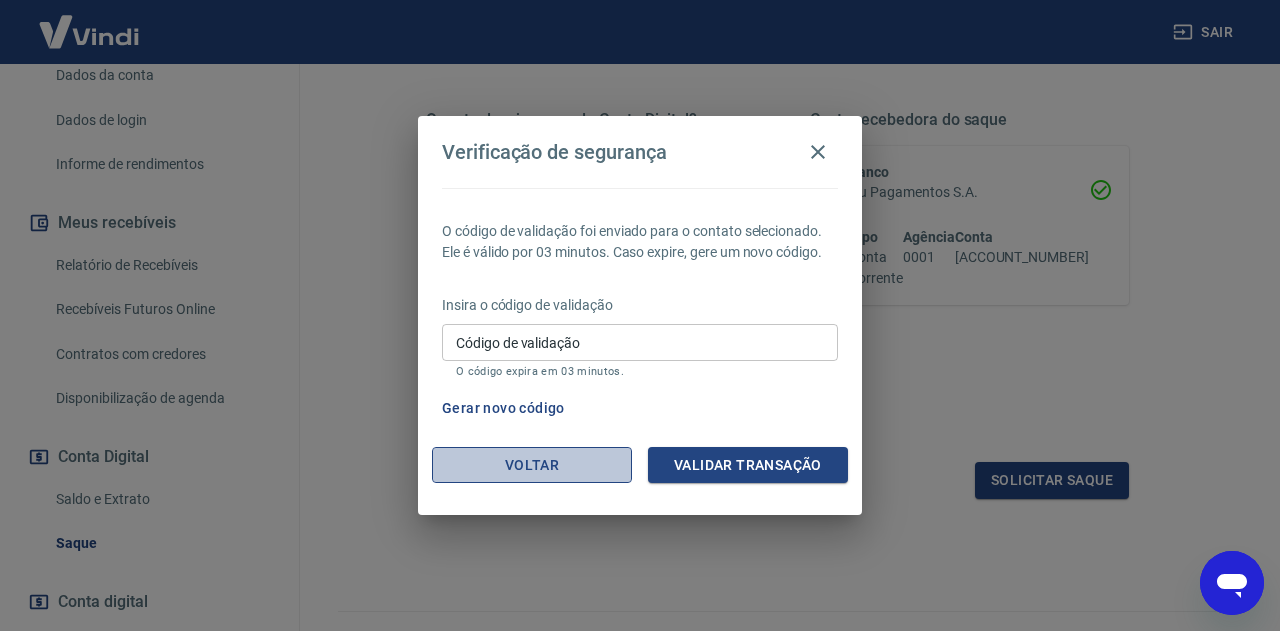 click on "Voltar" at bounding box center [532, 465] 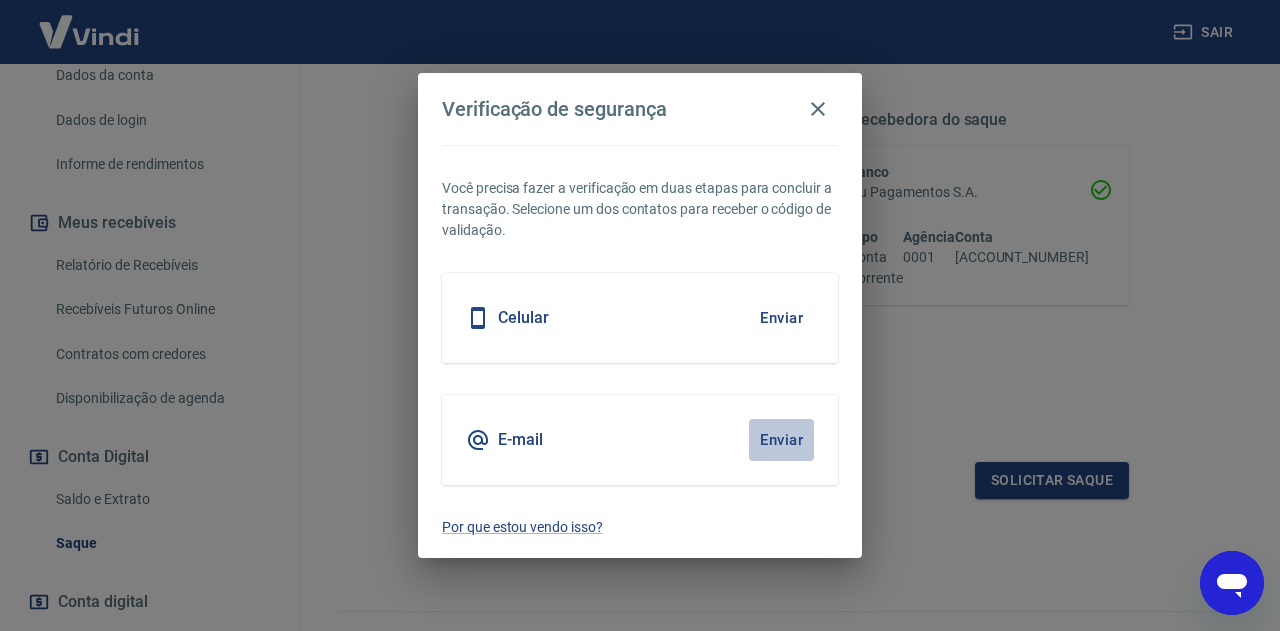 click on "Enviar" at bounding box center [781, 440] 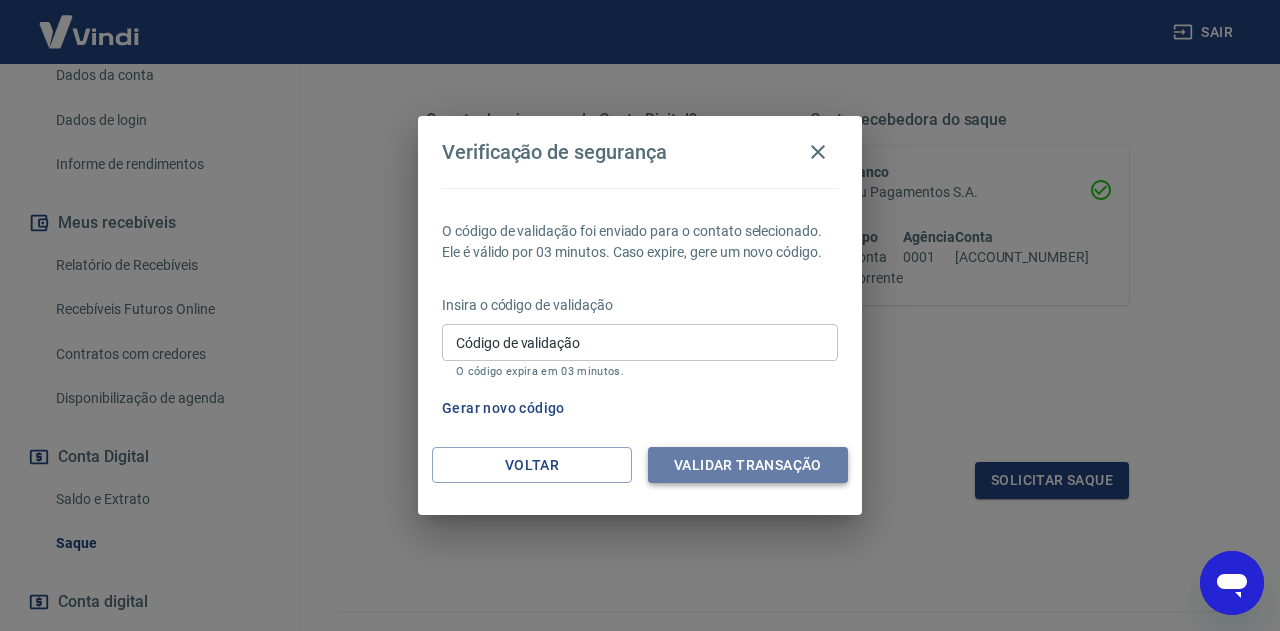 click on "Validar transação" at bounding box center (748, 465) 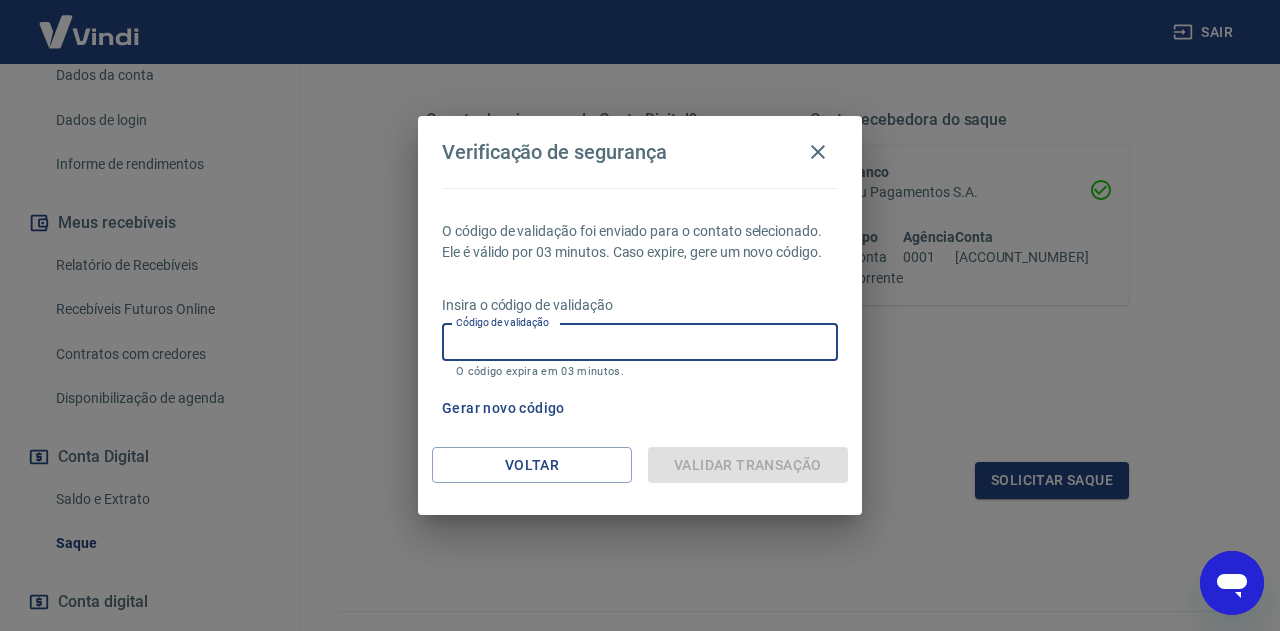 click on "Código de validação" at bounding box center (640, 342) 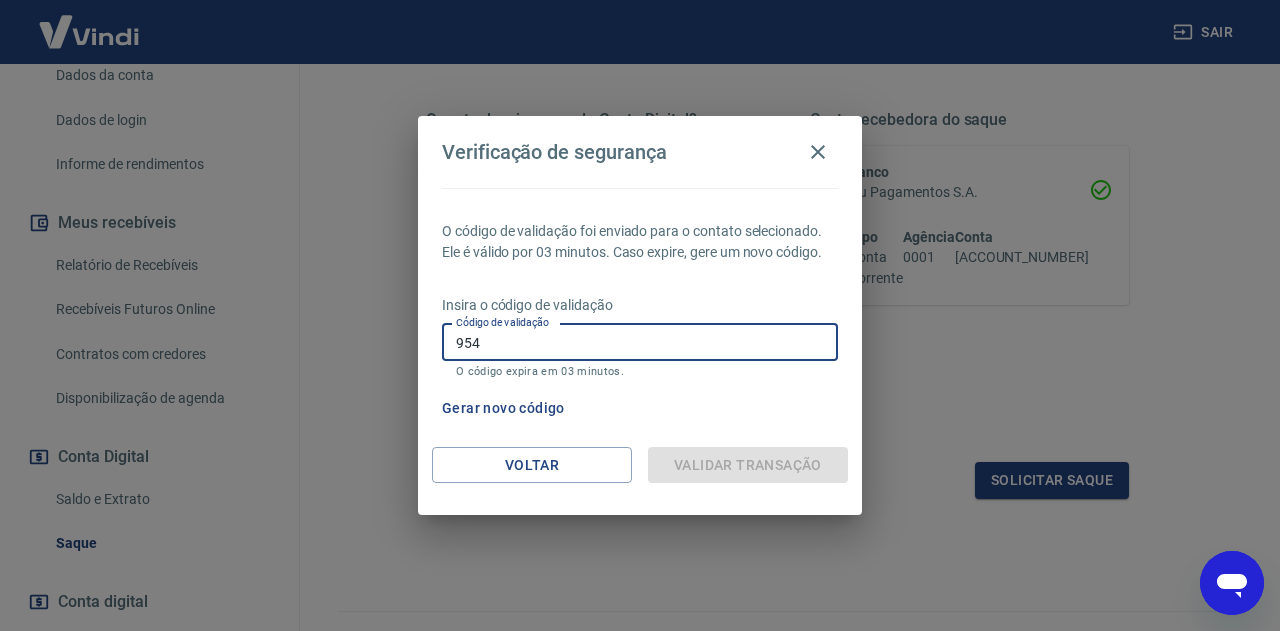 type on "954" 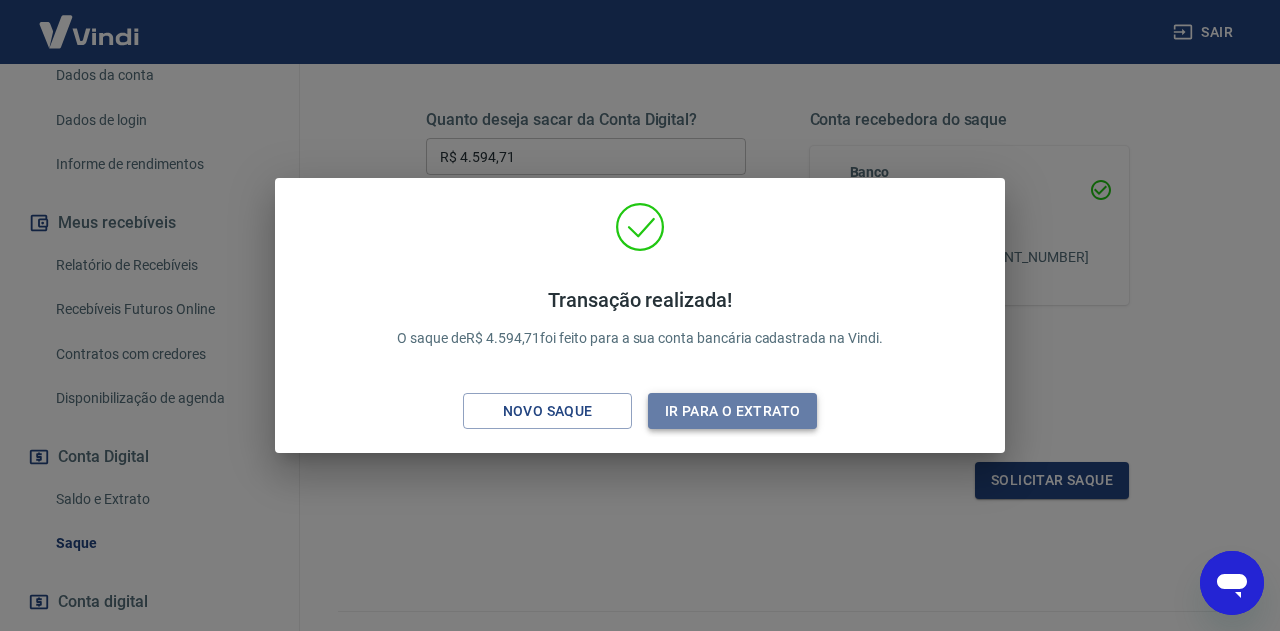 click on "Ir para o extrato" at bounding box center (732, 411) 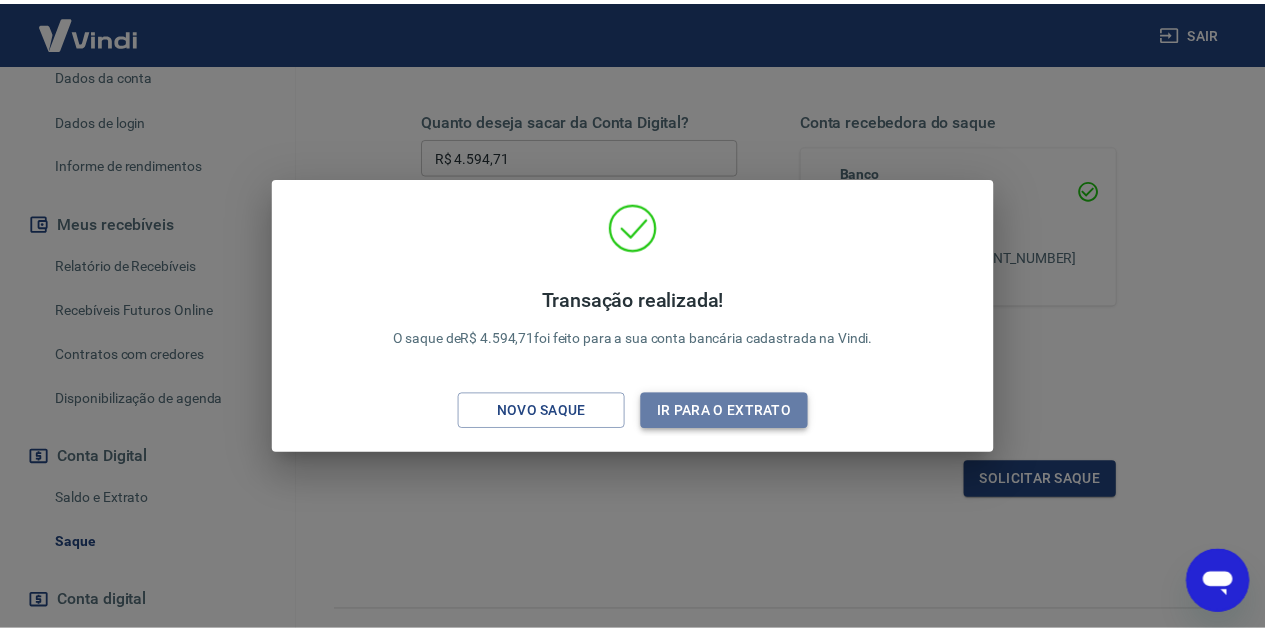 scroll, scrollTop: 0, scrollLeft: 0, axis: both 